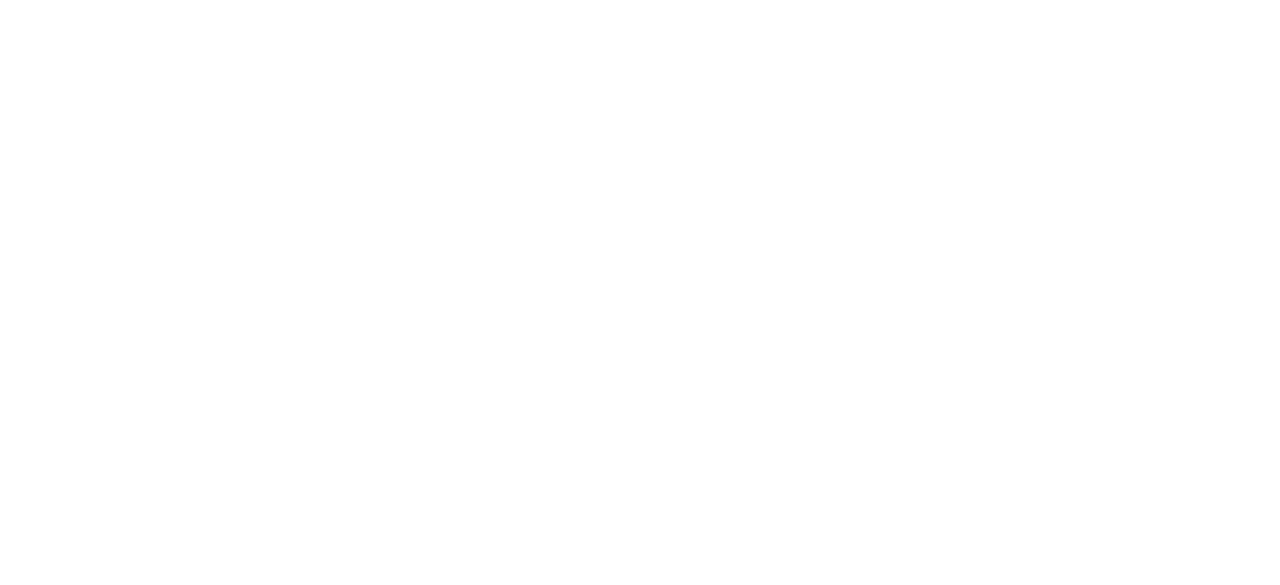 scroll, scrollTop: 0, scrollLeft: 0, axis: both 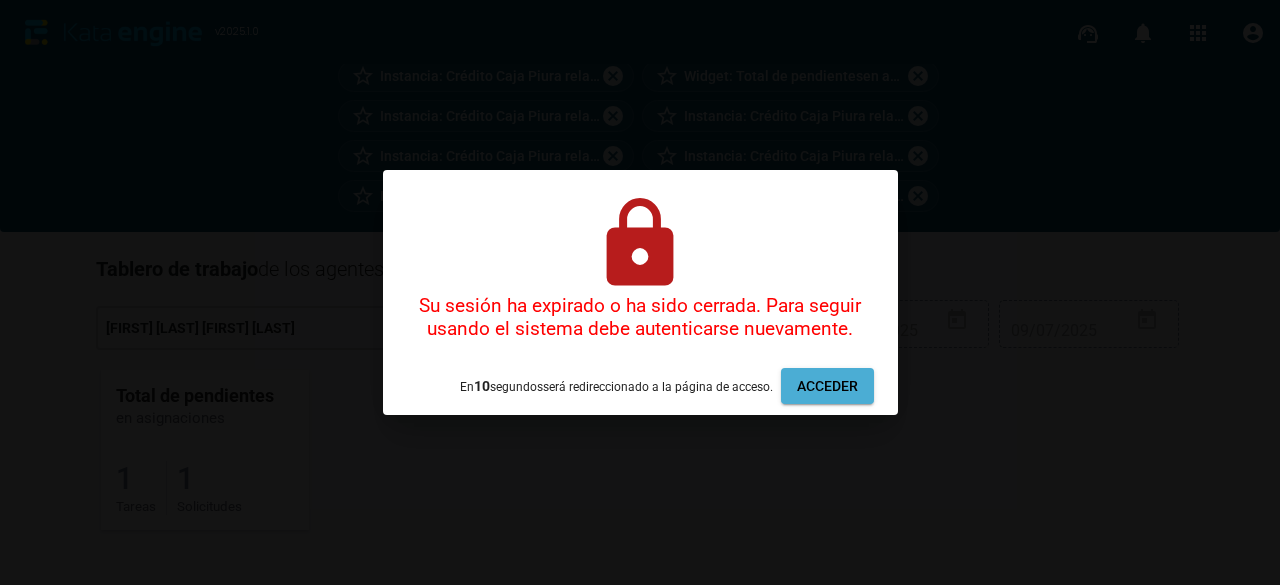 click on "v2025.1.0 support_agent notifications 0 apps account_circle Búsqueda rápida search Buscador de solicitudes Visitas recientes   star_border  Instancia: Crédito Caja Piura relase 2 - [UUID]  cancel   star_border  Widget: Total de pendientesen asignaciones  cancel   star_border  Instancia: Crédito Caja Piura relase 2 - [UUID]  cancel   star_border  Instancia: Crédito Caja Piura relase 2 - [UUID]  cancel   star_border  Instancia: Crédito Caja Piura relase 2 - [UUID]  cancel   star_border  Instancia: Crédito Caja Piura relase 2 - [UUID]  cancel   star_border  Instancia: Crédito Caja Piura relase 2 - [UUID]  cancel   star_border  Instancia: Crédito Caja Piura relase 2 - [UUID]  cancel   star_border  Instancia: Crédito Caja Piura relase 2 - [UUID]  cancel   star_border  Instancia: Crédito Caja Piura relase 2 - [UUID]  cancel  Tablero de trabajo  de los agentes seleccionados [FIRST] [LAST] [FIRST] [LAST] keyboard_arrow_down Últimos 10 días" at bounding box center (640, 292) 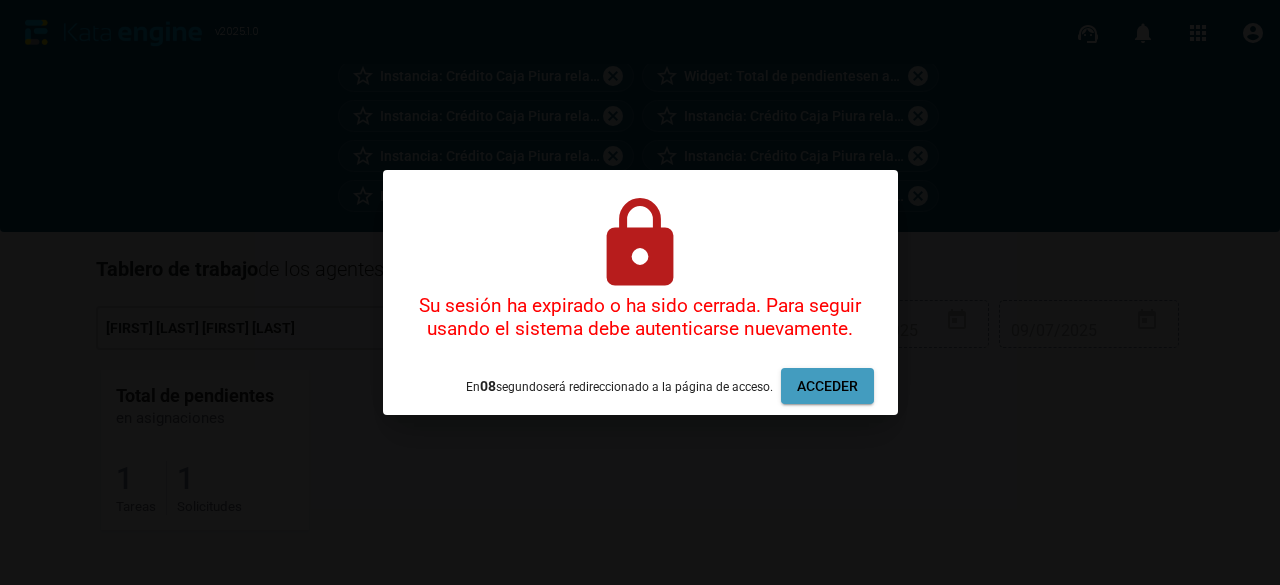 click on "Acceder" at bounding box center [827, 386] 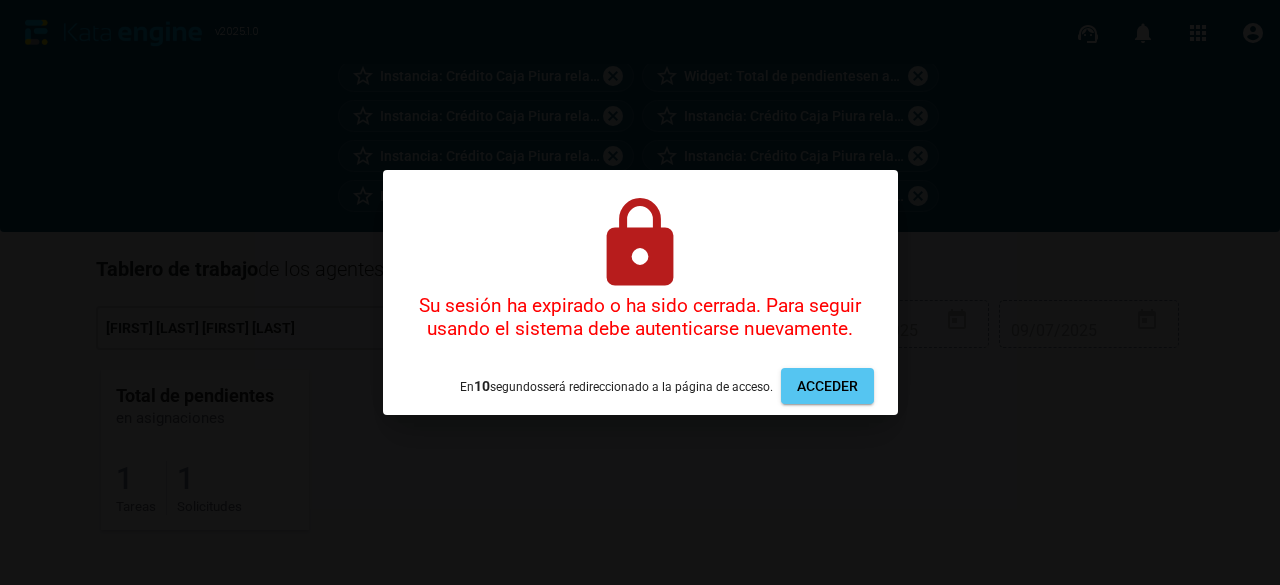 click on "v2025.1.0 support_agent notifications 0 apps account_circle Búsqueda rápida search Buscador de solicitudes Visitas recientes   star_border  Instancia: Crédito Caja Piura relase 2 - [UUID]  cancel   star_border  Widget: Total de pendientesen asignaciones  cancel   star_border  Instancia: Crédito Caja Piura relase 2 - [UUID]  cancel   star_border  Instancia: Crédito Caja Piura relase 2 - [UUID]  cancel   star_border  Instancia: Crédito Caja Piura relase 2 - [UUID]  cancel   star_border  Instancia: Crédito Caja Piura relase 2 - [UUID]  cancel   star_border  Instancia: Crédito Caja Piura relase 2 - [UUID]  cancel   star_border  Instancia: Crédito Caja Piura relase 2 - [UUID]  cancel   star_border  Instancia: Crédito Caja Piura relase 2 - [UUID]  cancel   star_border  Instancia: Crédito Caja Piura relase 2 - [UUID]  cancel  Tablero de trabajo  de los agentes seleccionados [FIRST] [LAST] [FIRST] [LAST] keyboard_arrow_down Últimos 10 días" at bounding box center [640, 292] 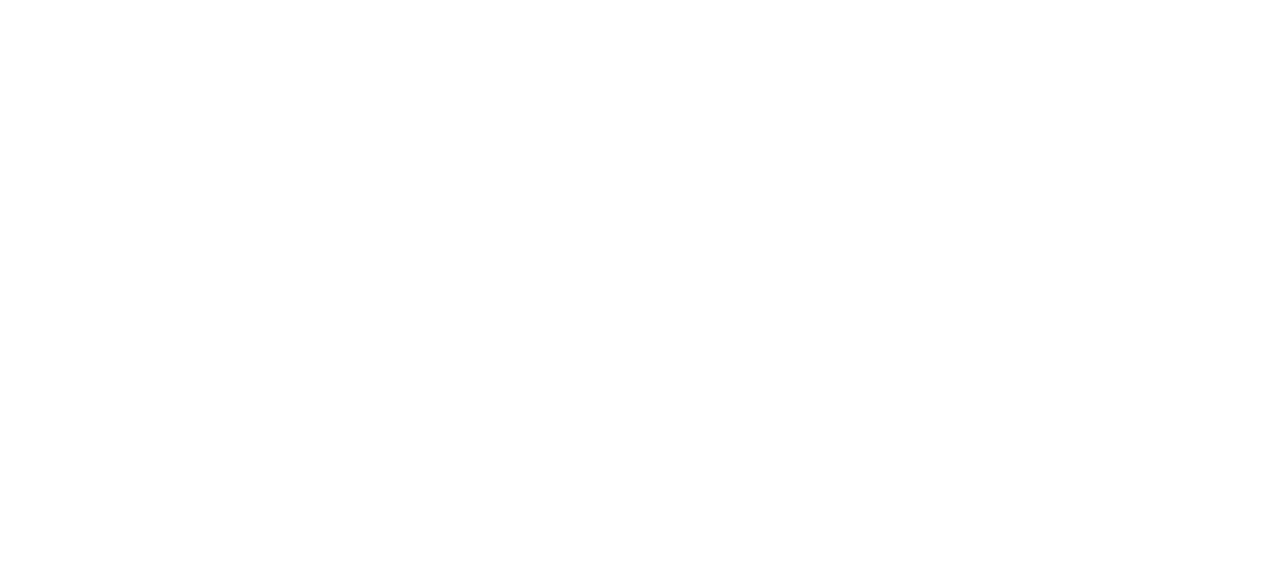 scroll, scrollTop: 0, scrollLeft: 0, axis: both 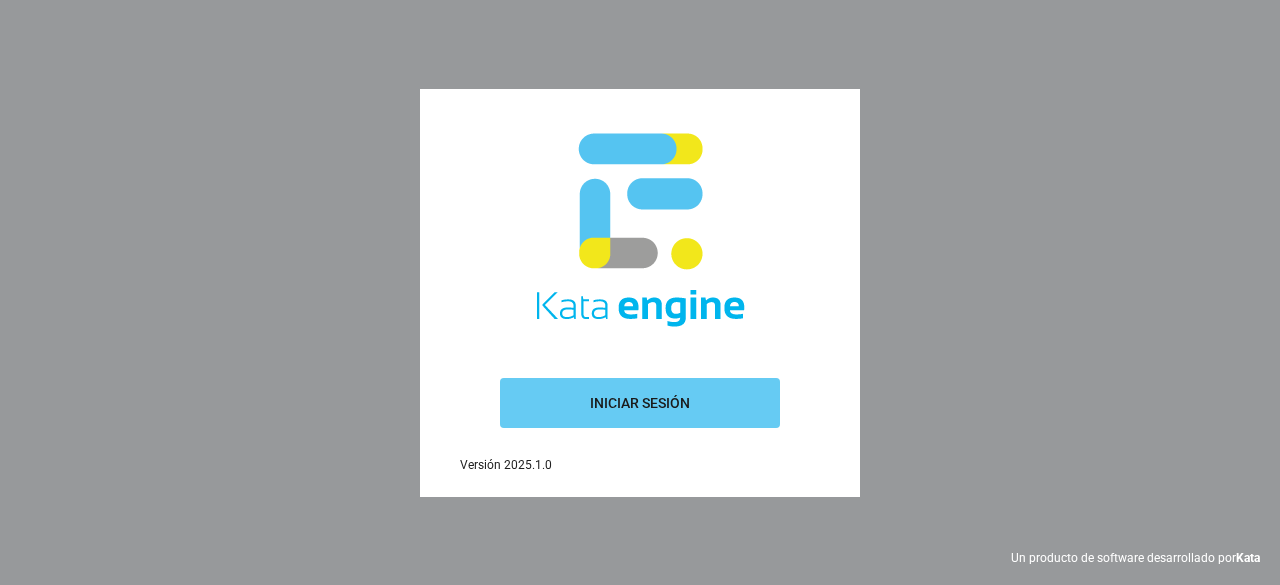click on "Iniciar sesión" at bounding box center (640, 403) 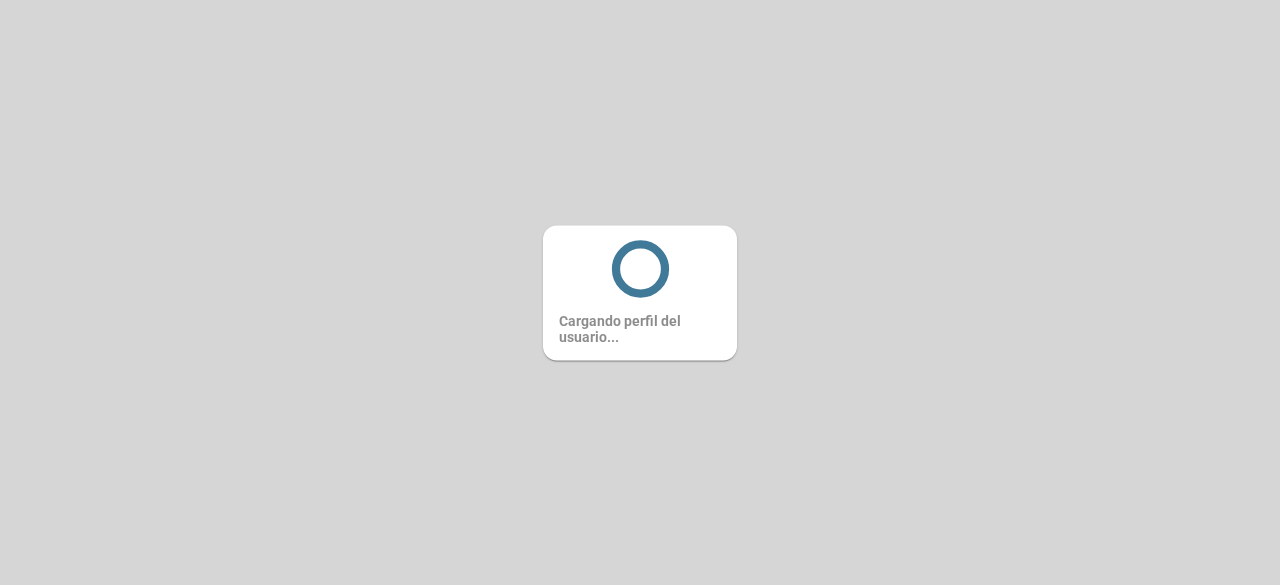 scroll, scrollTop: 0, scrollLeft: 0, axis: both 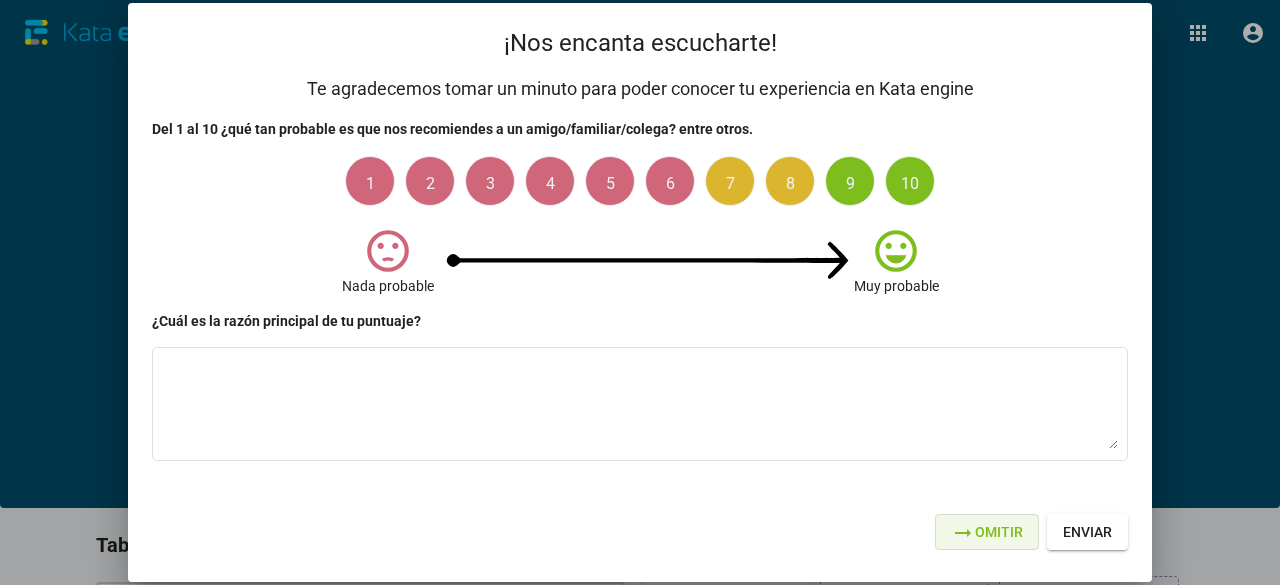 click on "arrow_right_alt  Omitir" at bounding box center [987, 532] 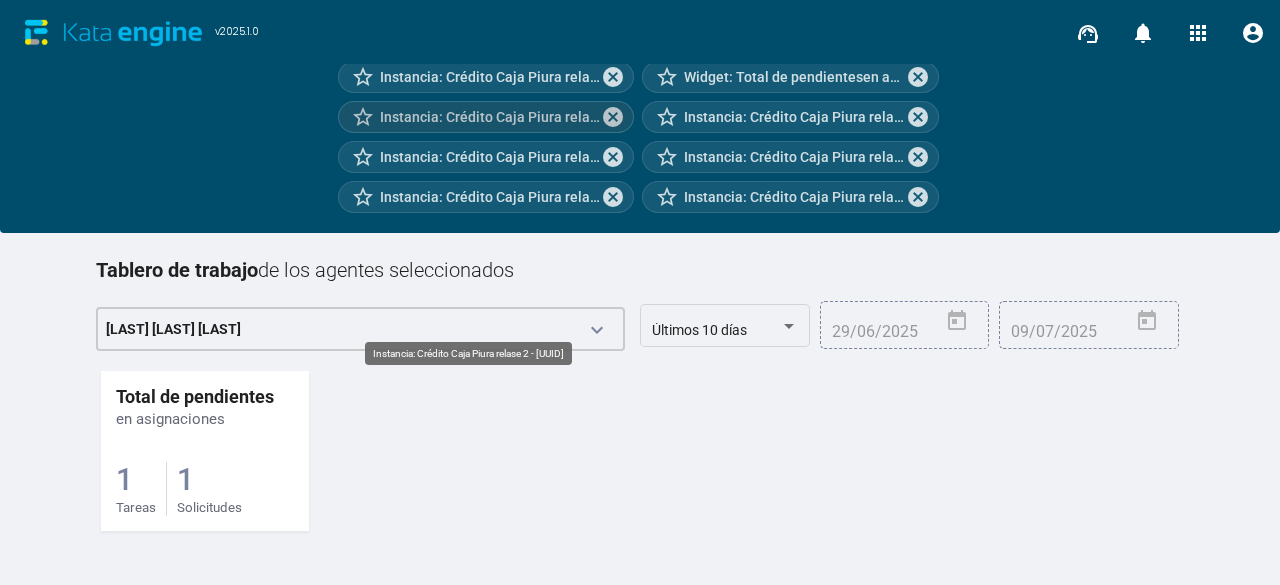 scroll, scrollTop: 276, scrollLeft: 0, axis: vertical 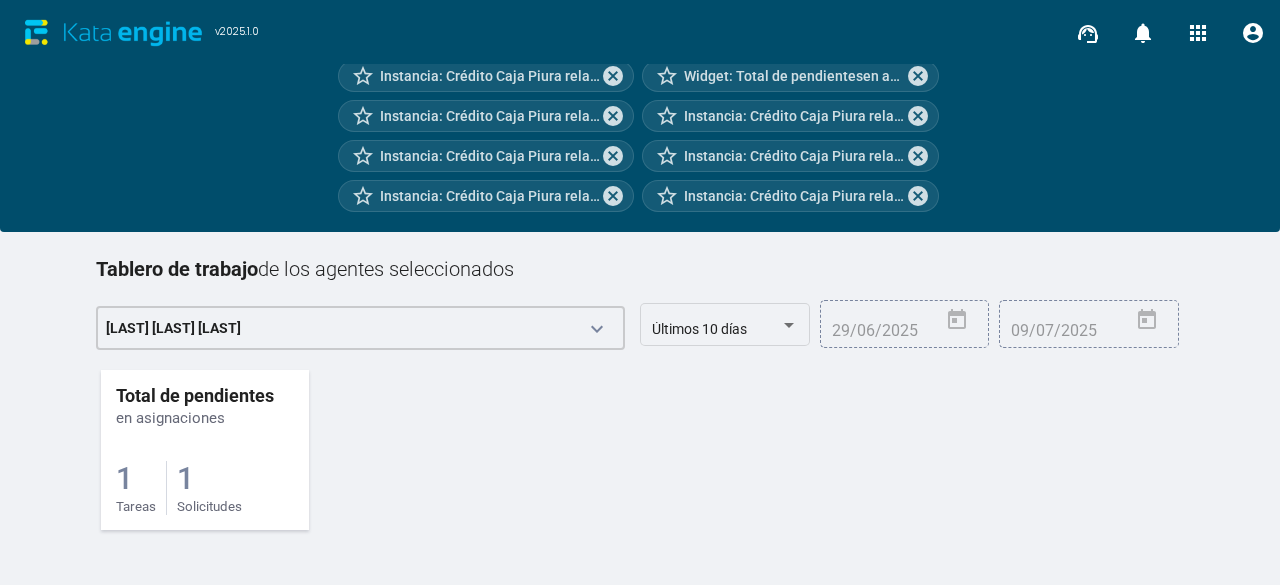 click on "Solicitudes" at bounding box center (136, 506) 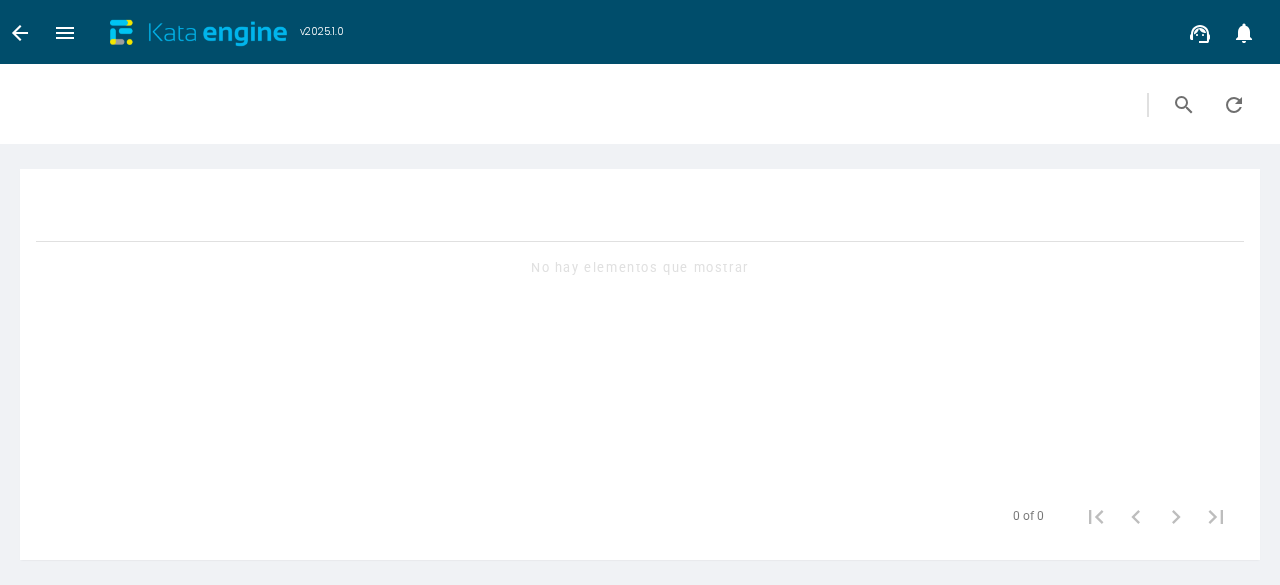 scroll, scrollTop: 0, scrollLeft: 0, axis: both 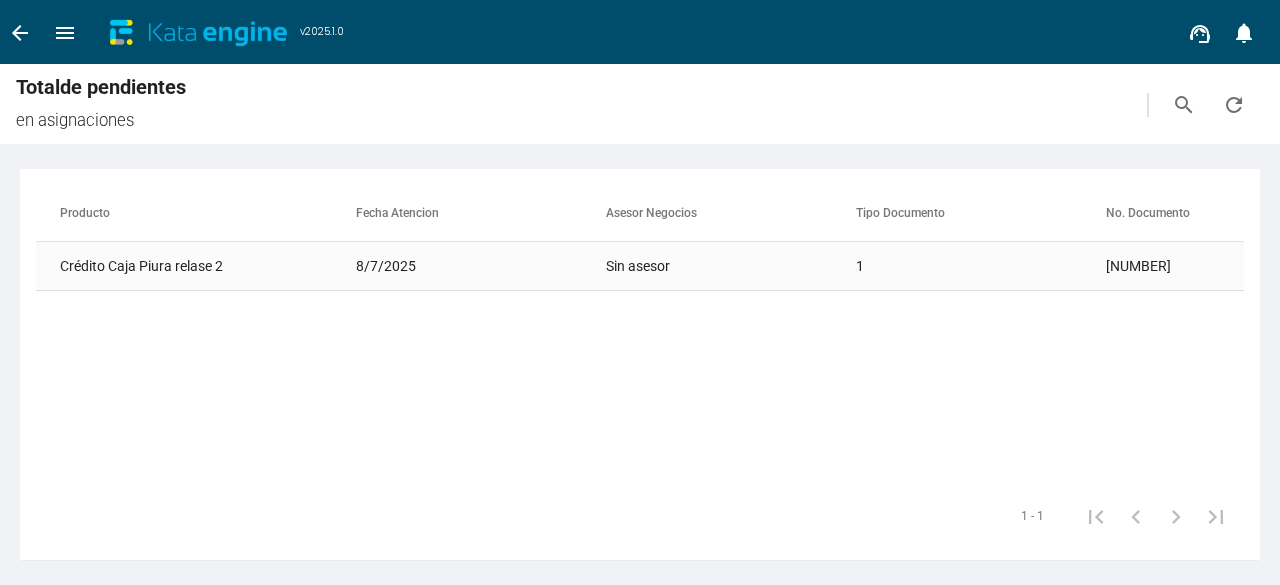 click on "Sin asesor" at bounding box center [731, 266] 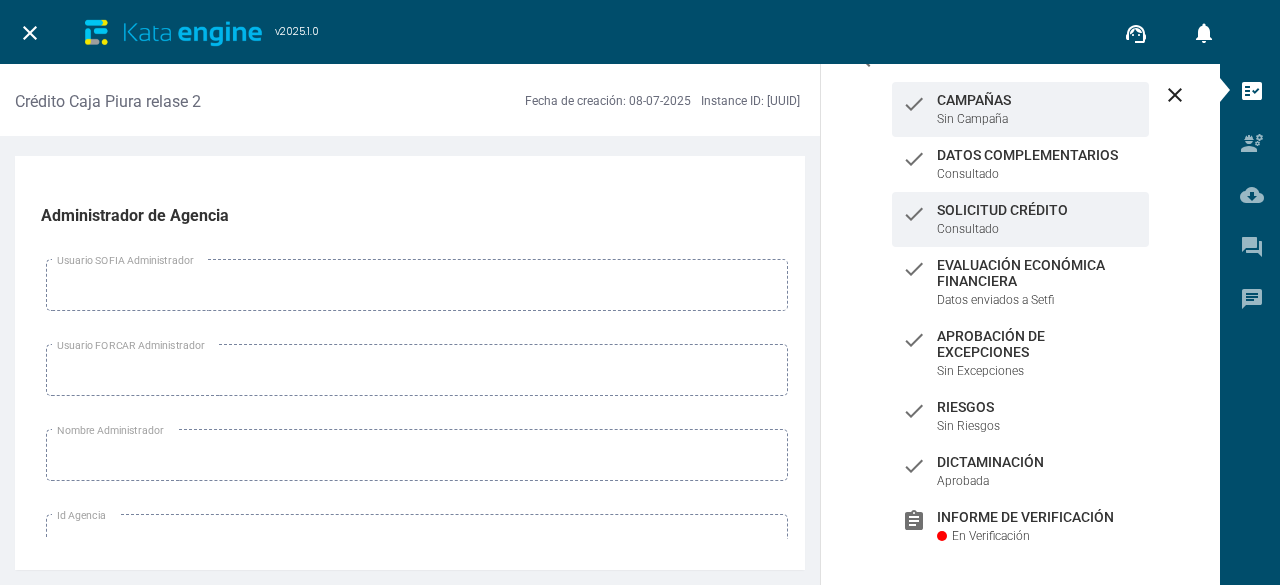 scroll, scrollTop: 179, scrollLeft: 0, axis: vertical 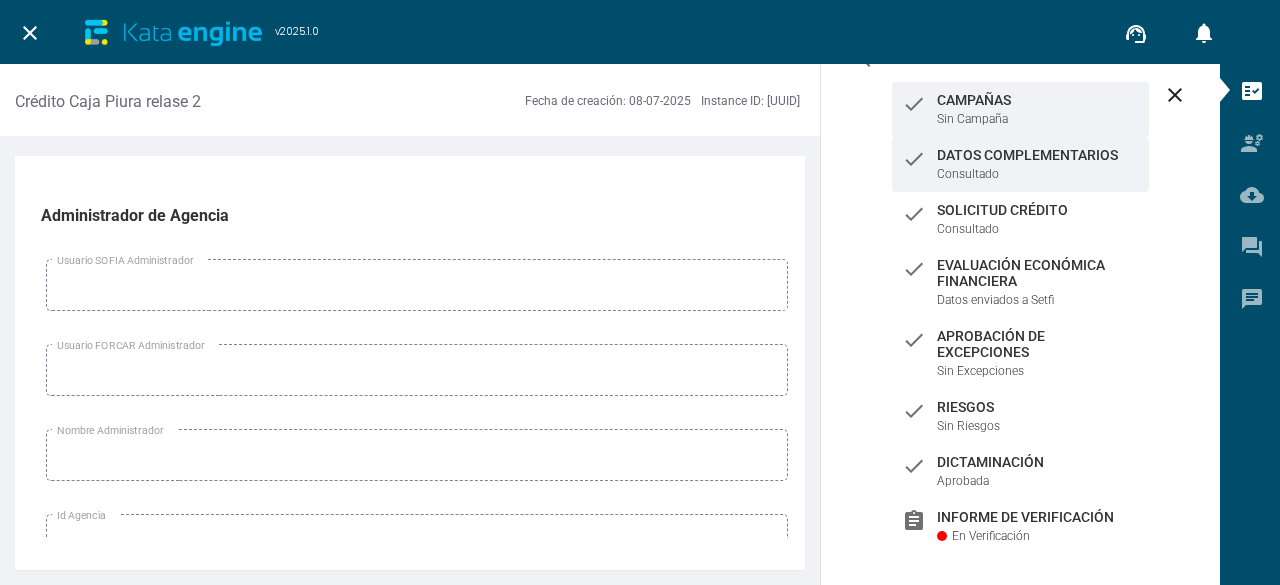 click on "check Datos Complementarios Consultado" at bounding box center [1020, 164] 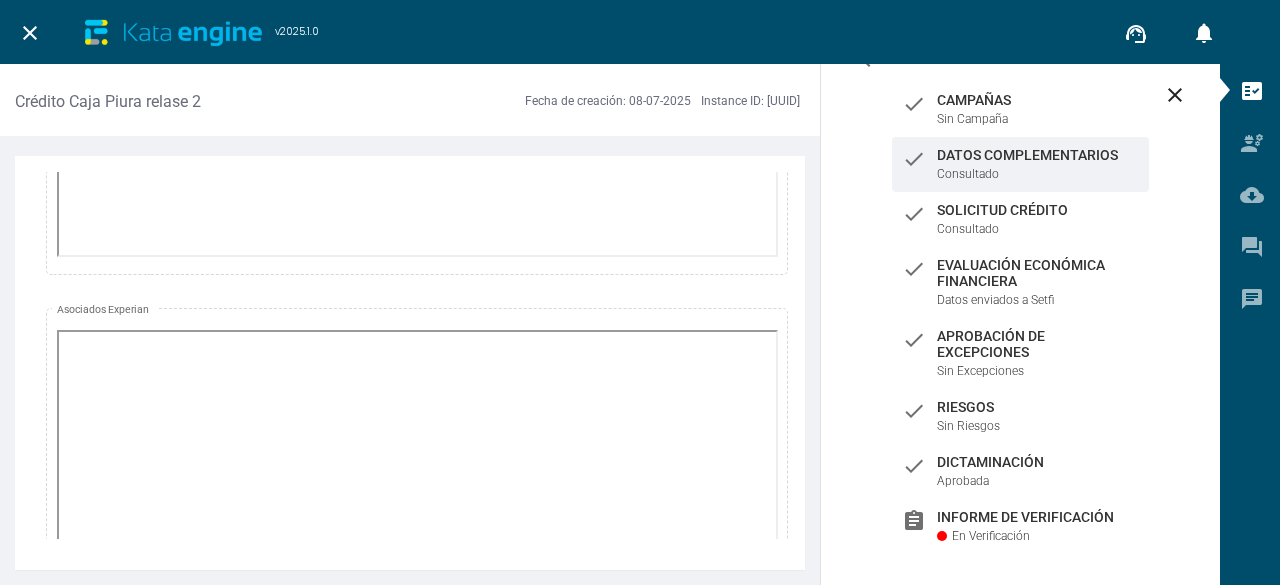 scroll, scrollTop: 3036, scrollLeft: 0, axis: vertical 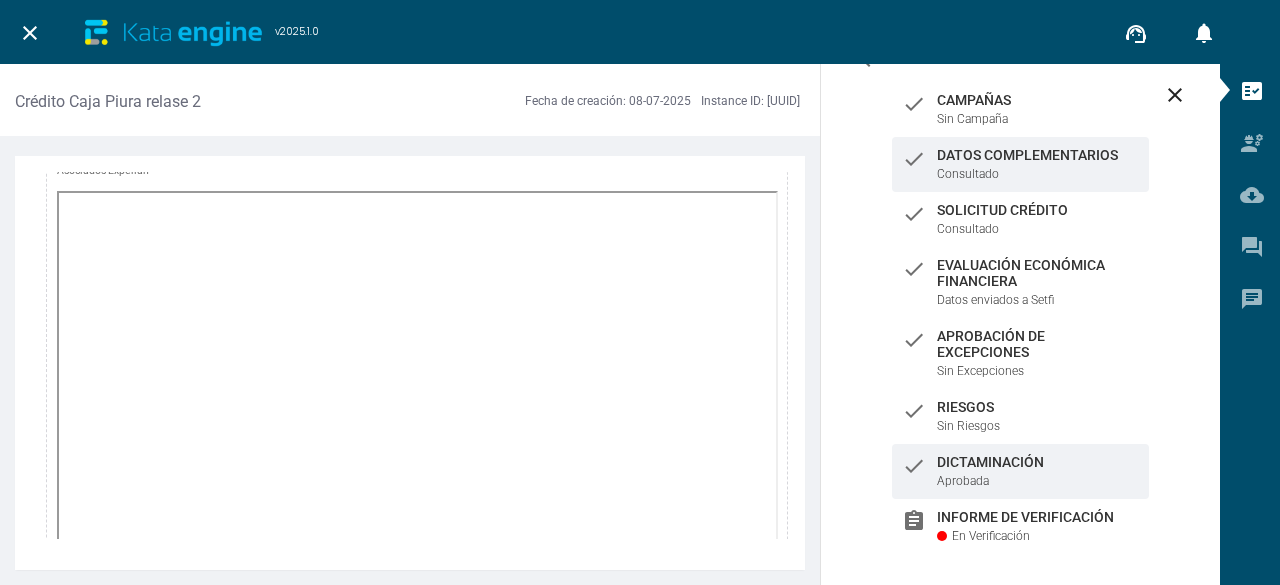 click on "check Dictaminación Aprobada" at bounding box center [1020, 471] 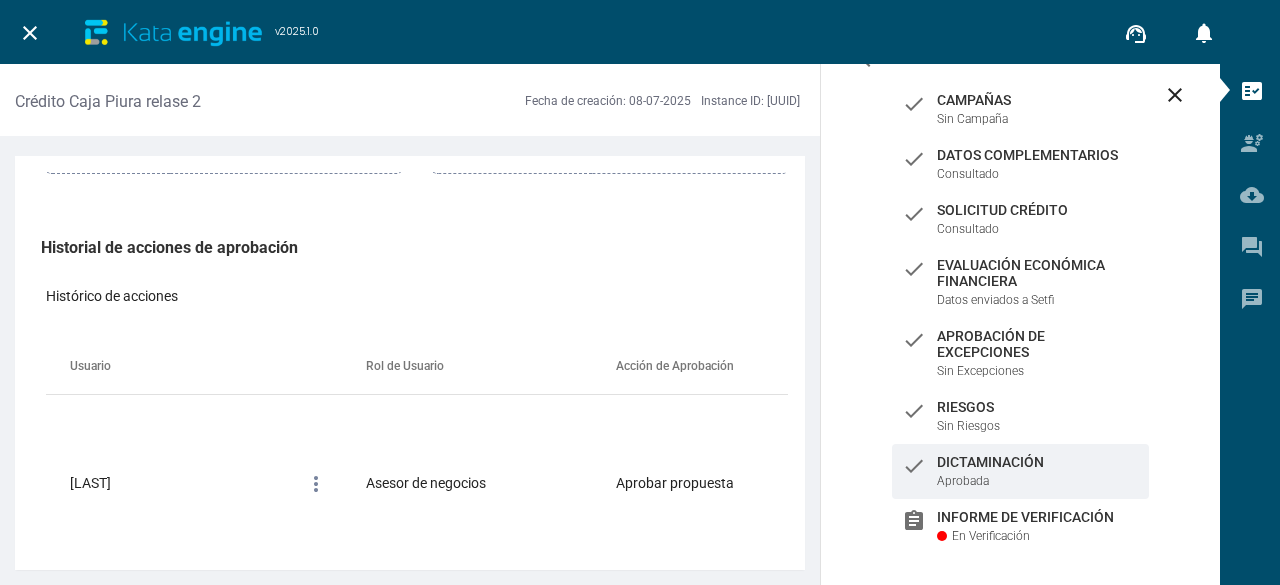scroll, scrollTop: 742, scrollLeft: 0, axis: vertical 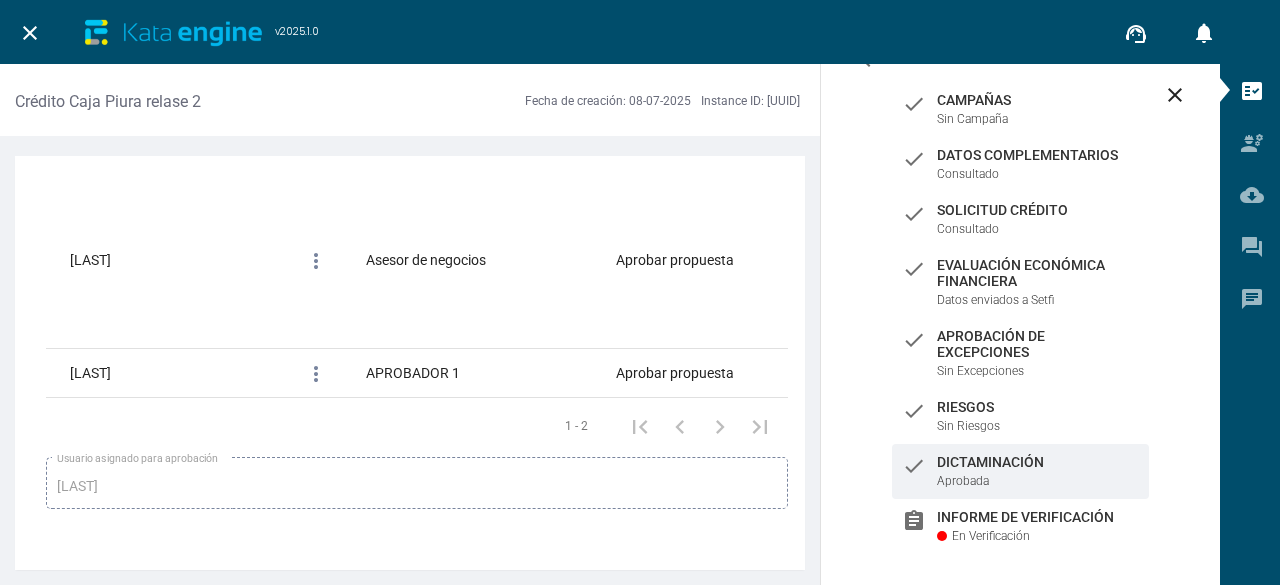 click on "1 - 2" at bounding box center [417, 426] 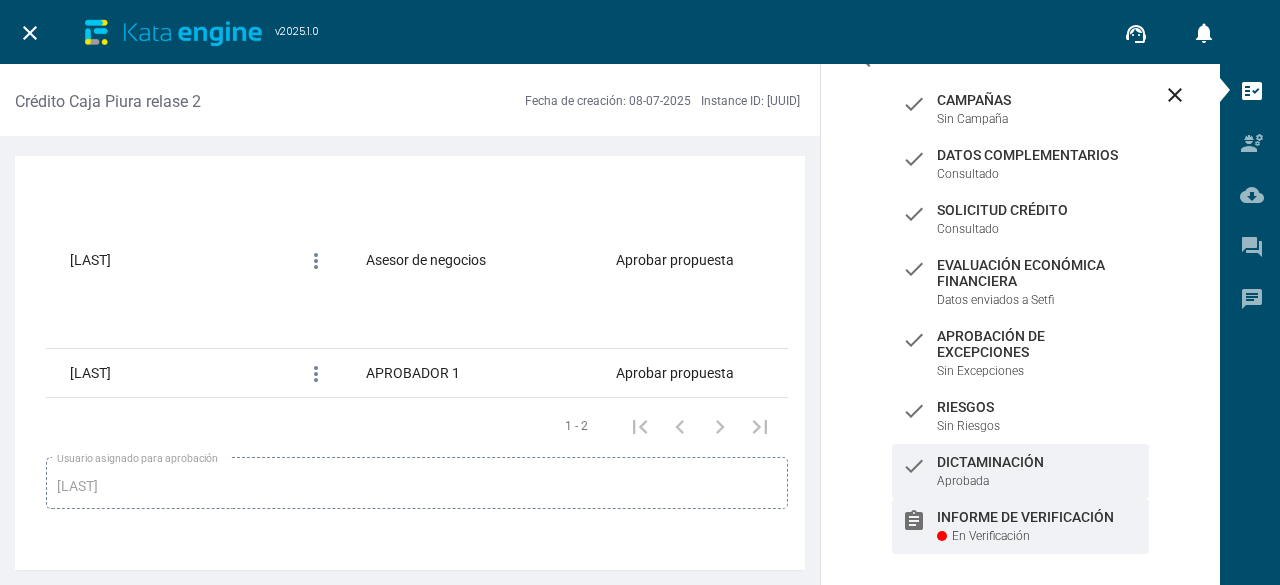 click on "En Verificación" at bounding box center [991, 536] 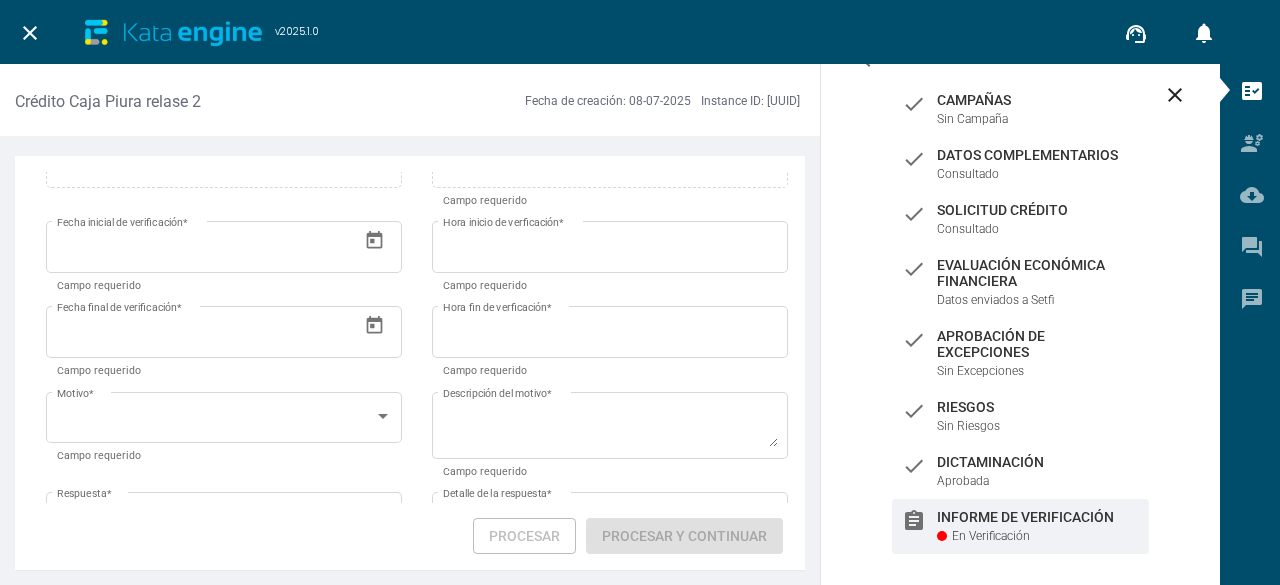 scroll, scrollTop: 297, scrollLeft: 0, axis: vertical 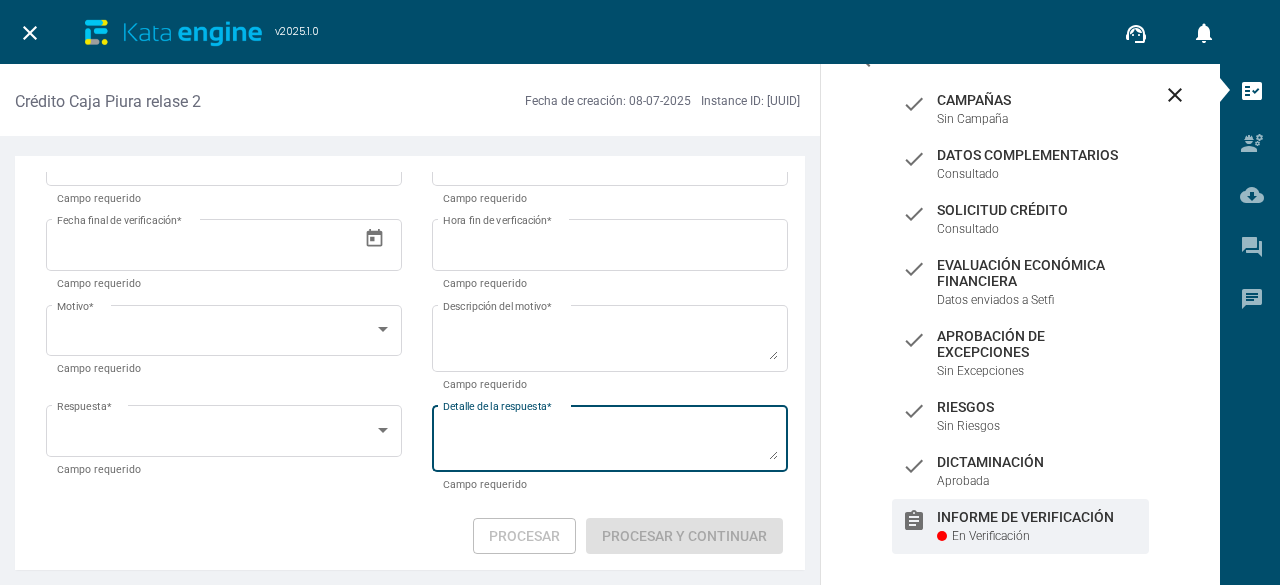 click on "Detalle de la respuesta   *" at bounding box center (610, 443) 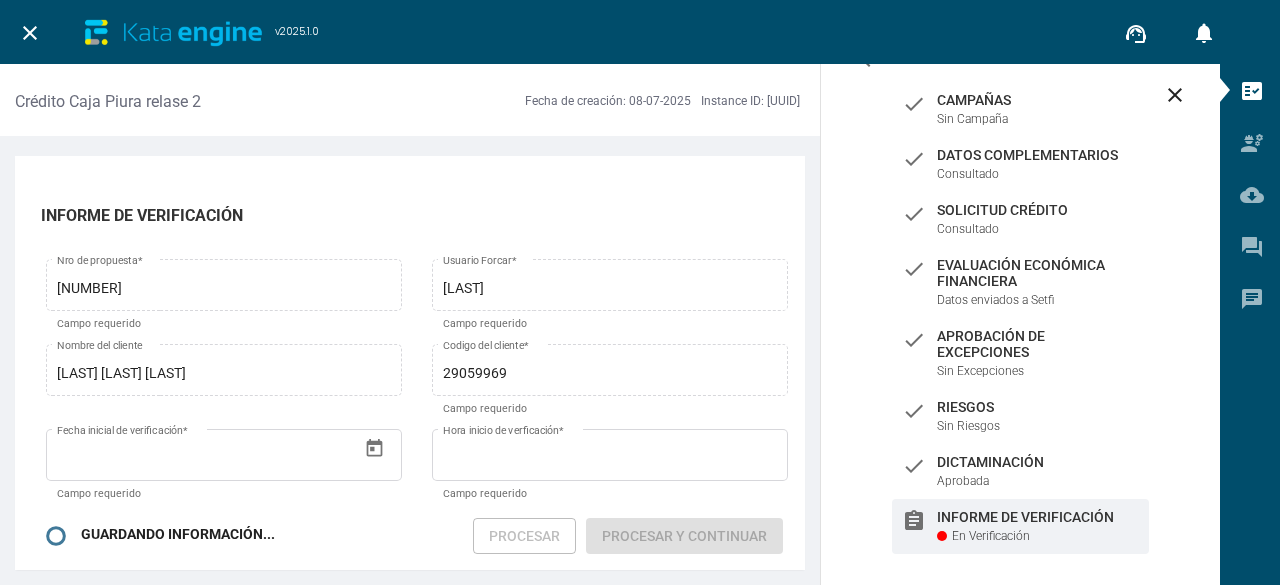 scroll, scrollTop: 297, scrollLeft: 0, axis: vertical 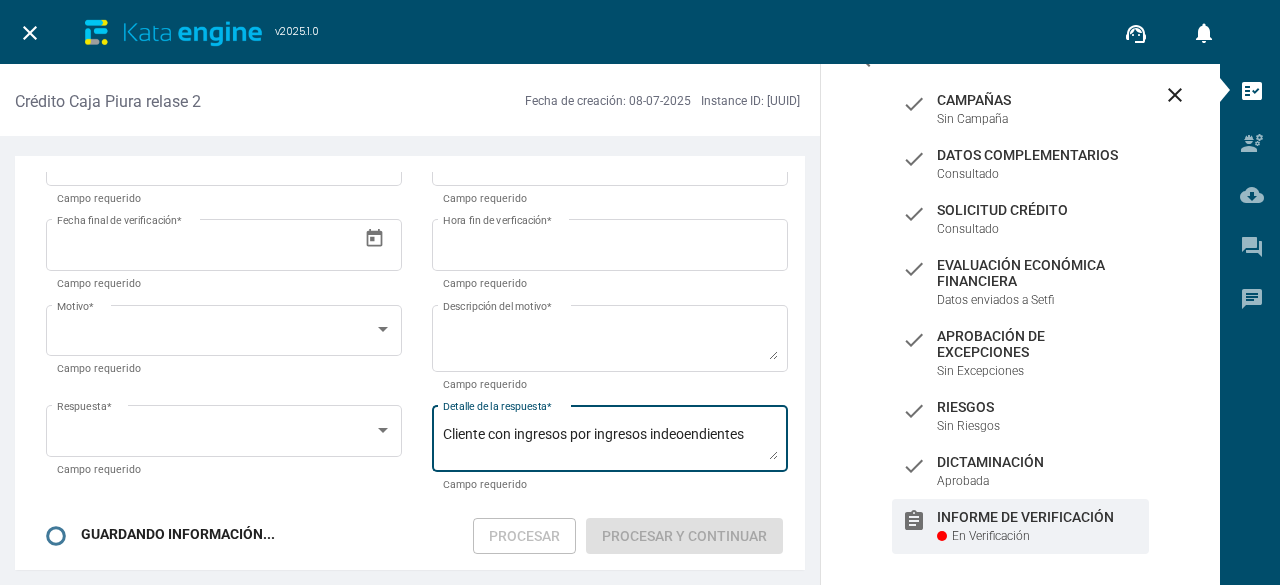 click on "Cliente con ingresos por ingresos indeoendientes" at bounding box center (610, 443) 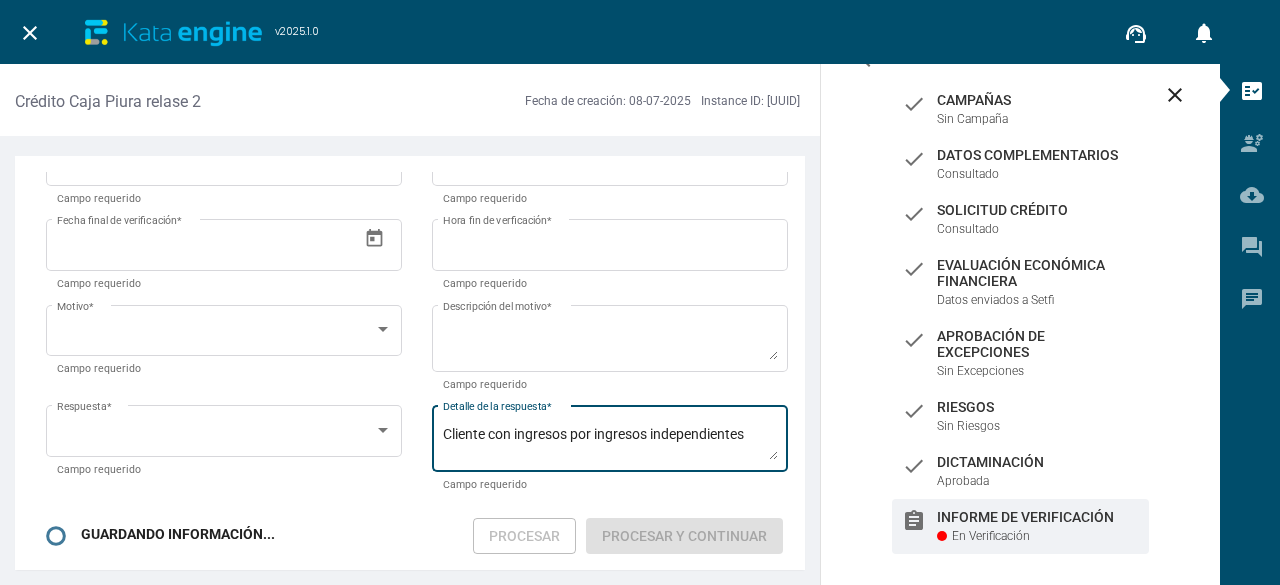 click on "Cliente con ingresos por ingresos independientes" at bounding box center (610, 443) 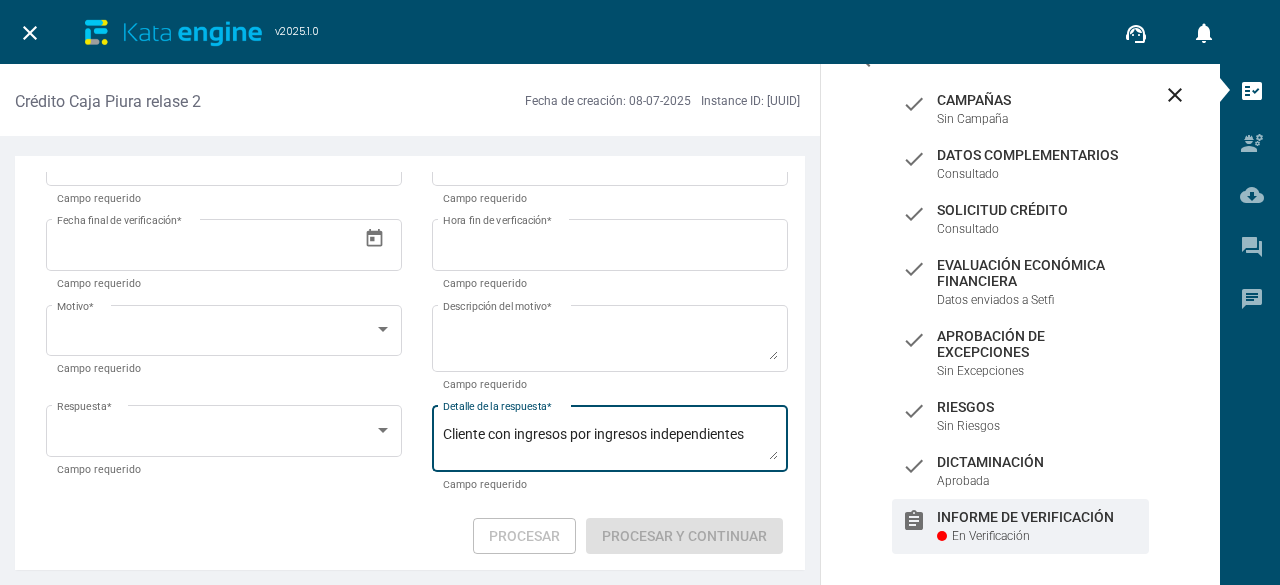 click on "Cliente con ingresos por ingresos independientes" at bounding box center [610, 443] 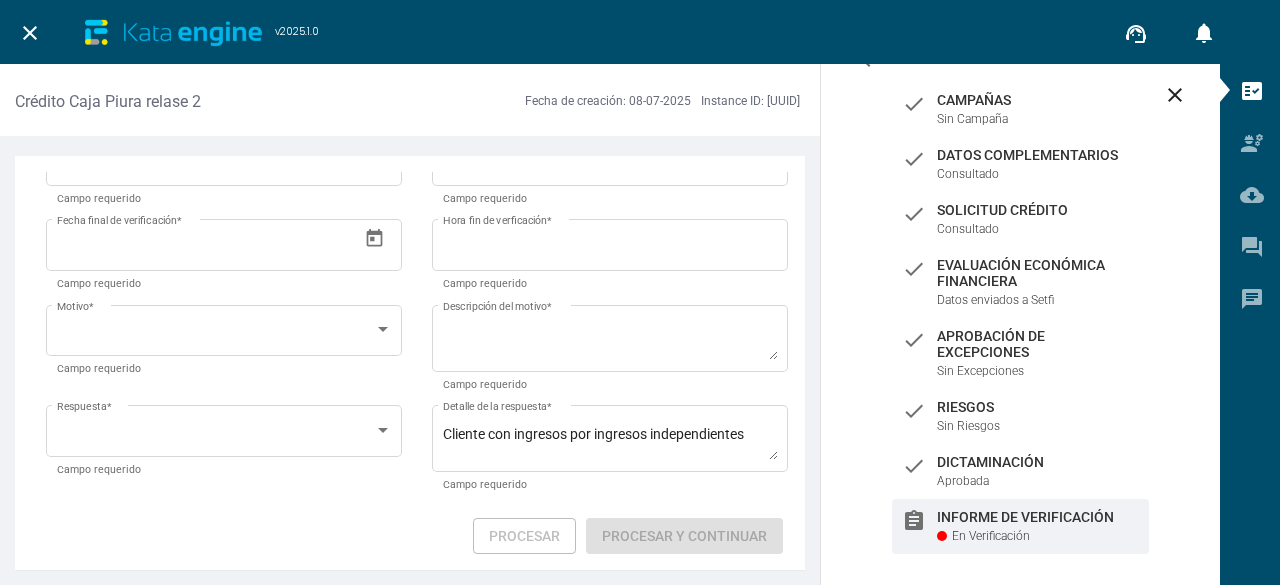 click at bounding box center (652, 385) 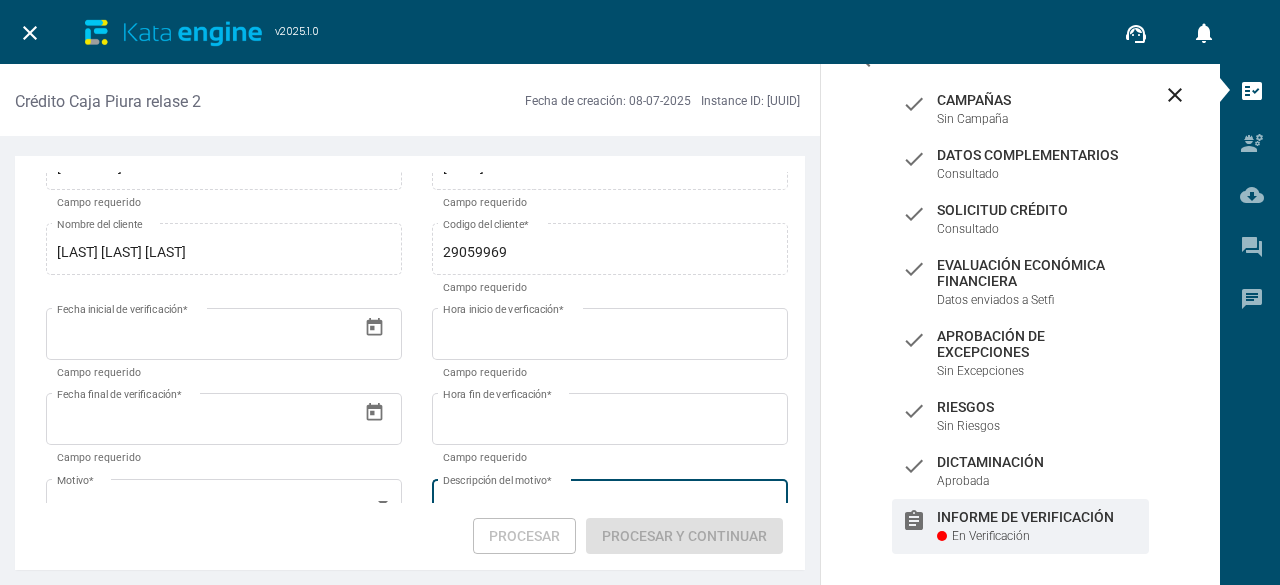 scroll, scrollTop: 0, scrollLeft: 0, axis: both 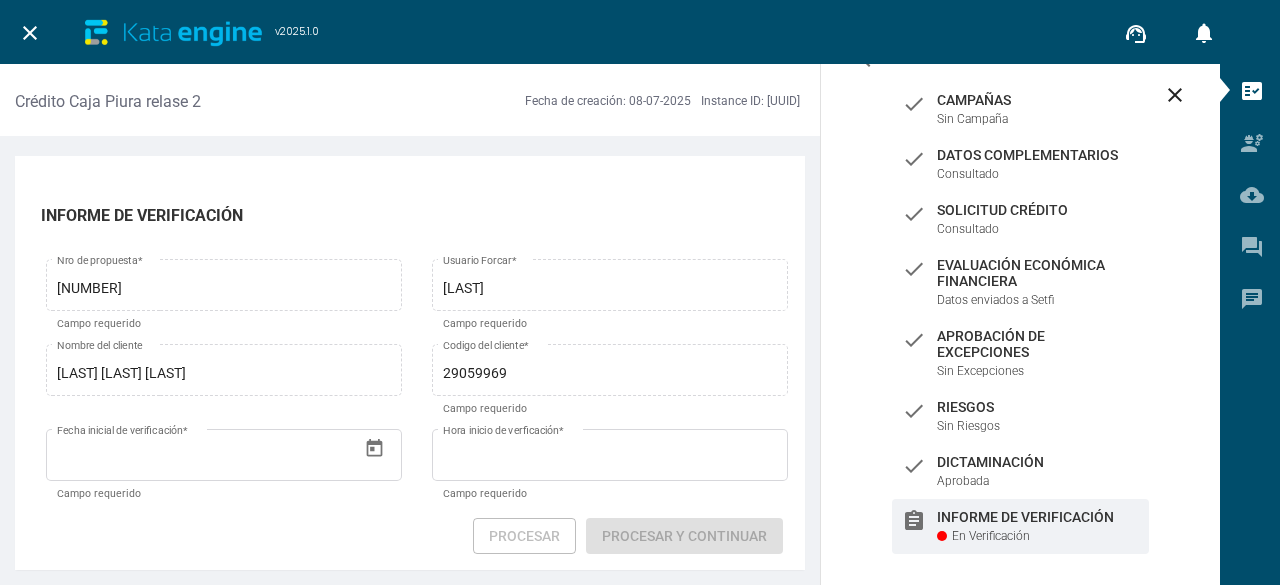 click on "[NUMBER]  Codigo del cliente   *" at bounding box center (610, 368) 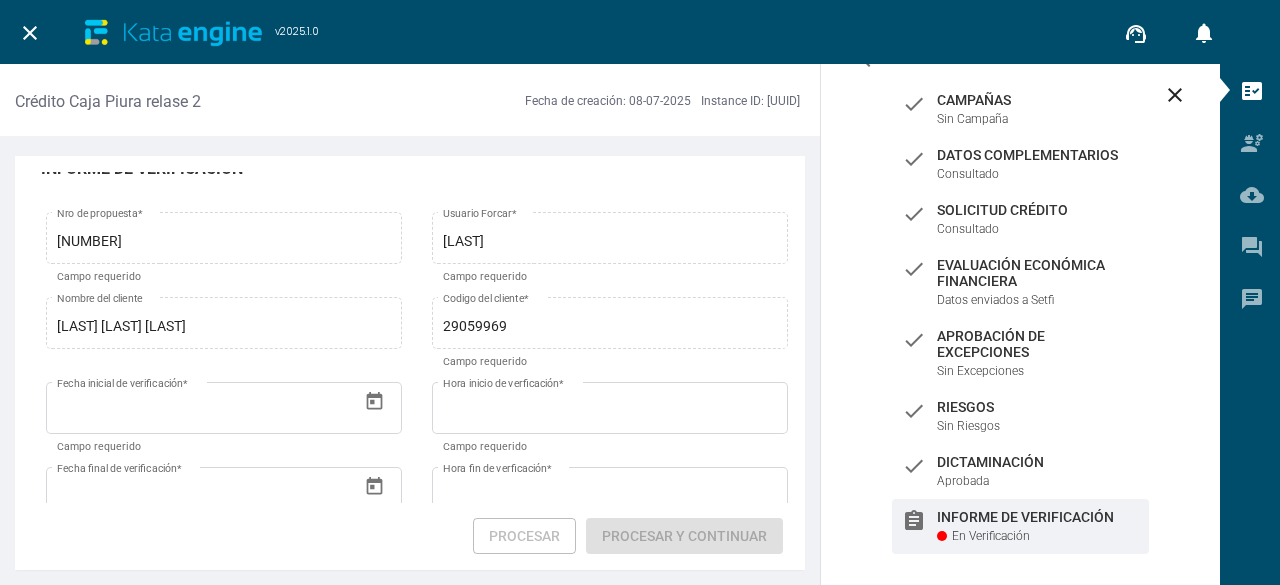 scroll, scrollTop: 48, scrollLeft: 0, axis: vertical 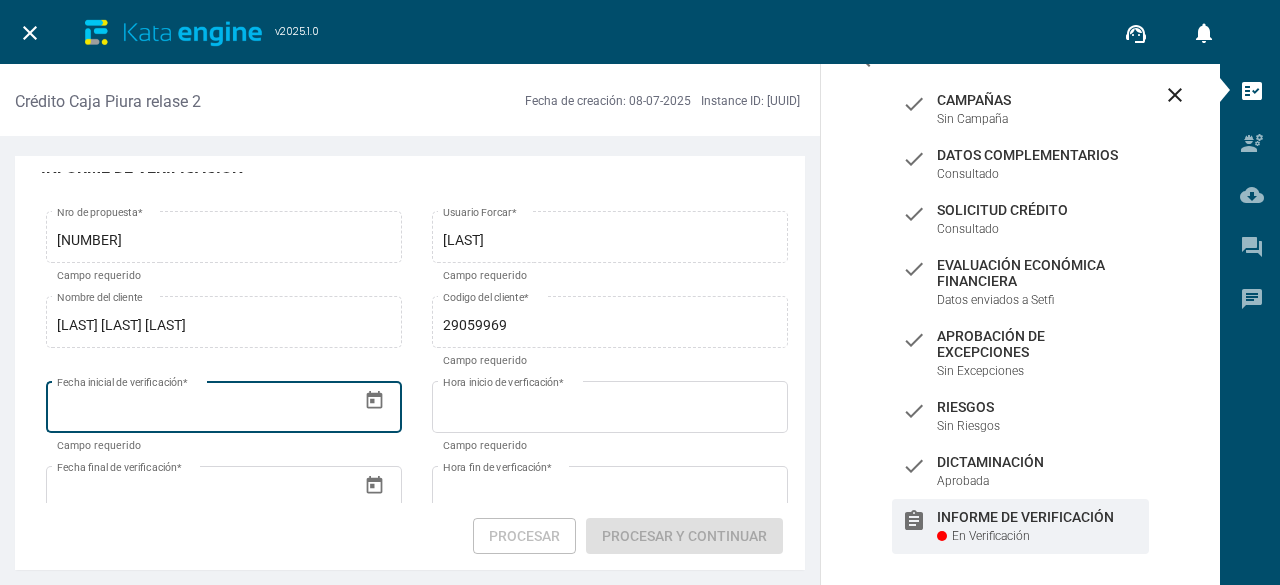 click at bounding box center [374, 400] 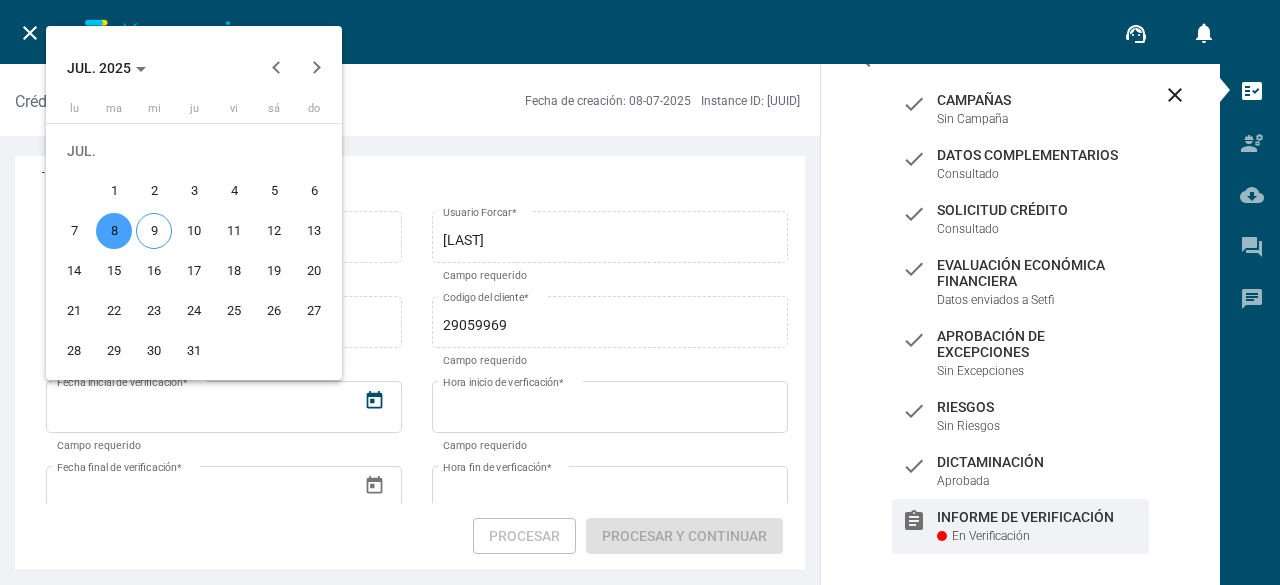 click on "8" at bounding box center [114, 231] 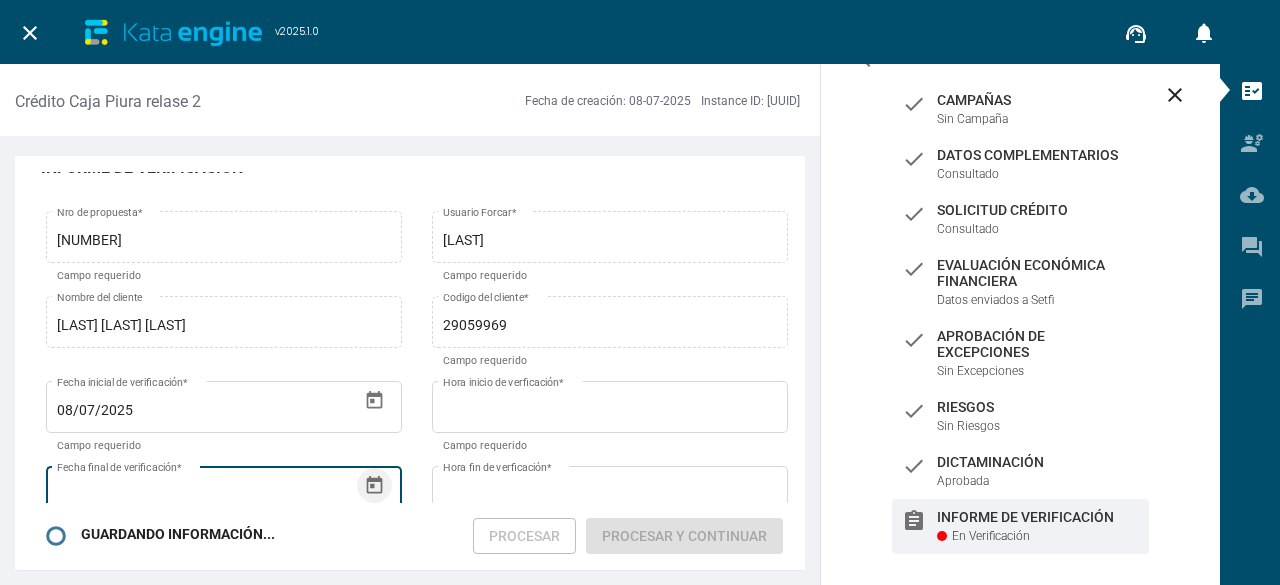 click at bounding box center [374, 485] 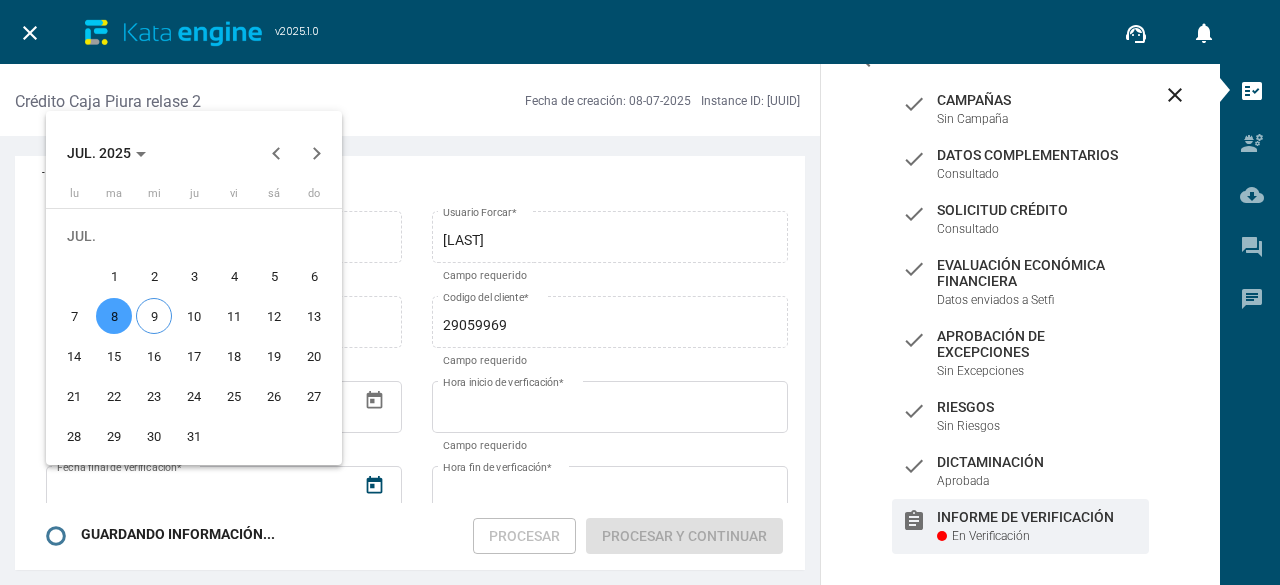 click on "8" at bounding box center (114, 316) 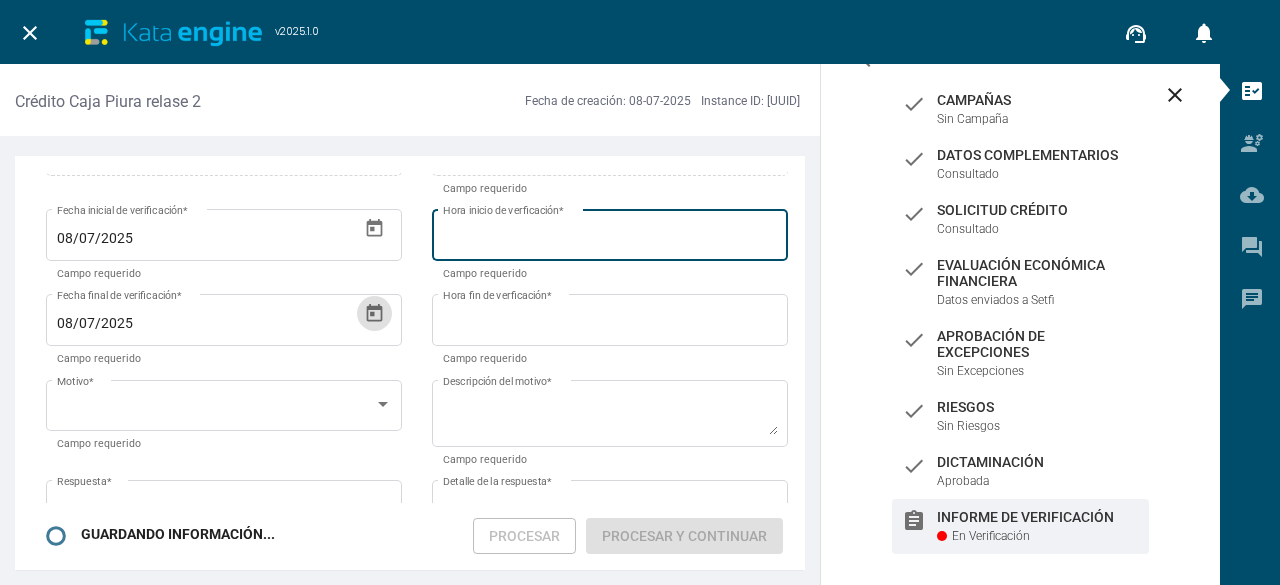 scroll, scrollTop: 221, scrollLeft: 0, axis: vertical 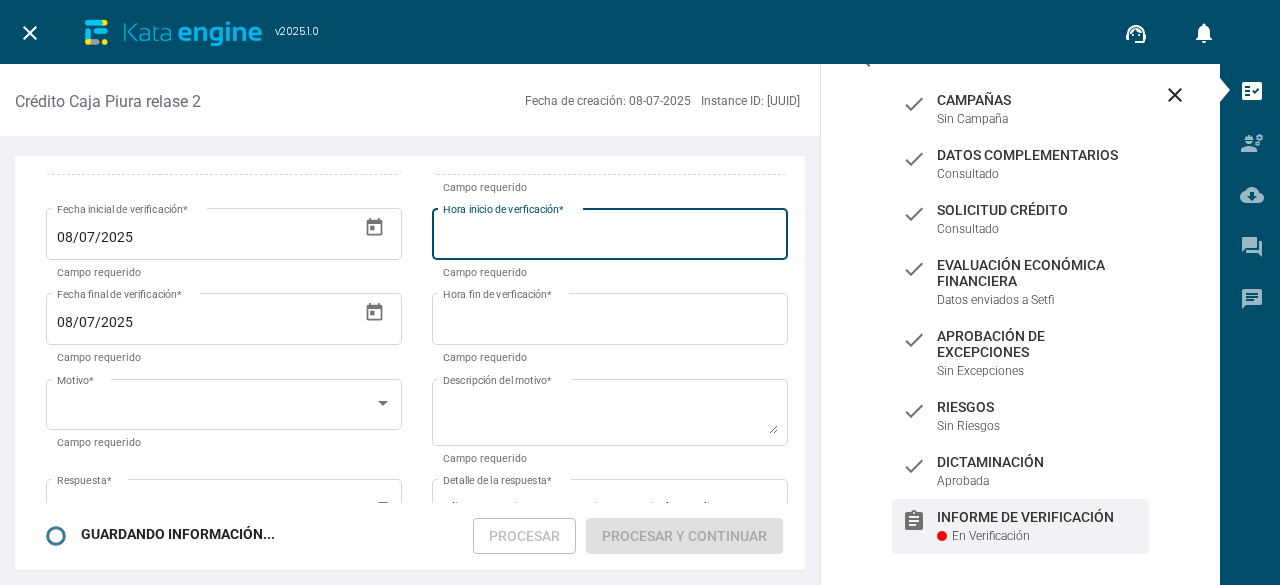 click on "Hora inicio de verficación   *" at bounding box center [610, 238] 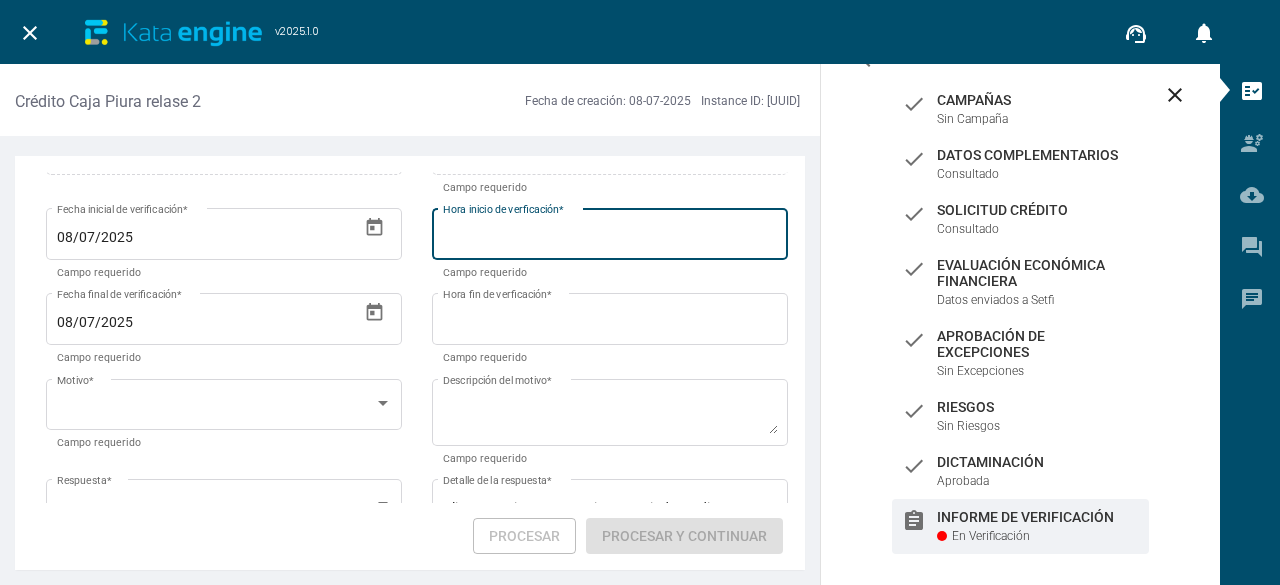 type on "[TIME]" 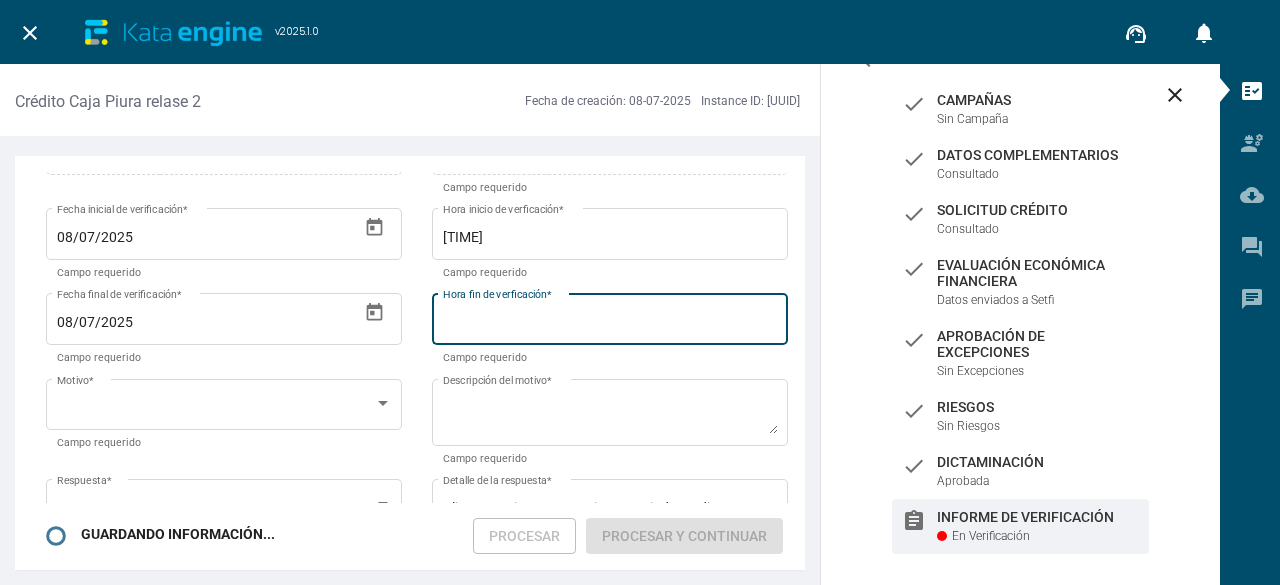 click on "Hora fin de verficación   *" at bounding box center [610, 323] 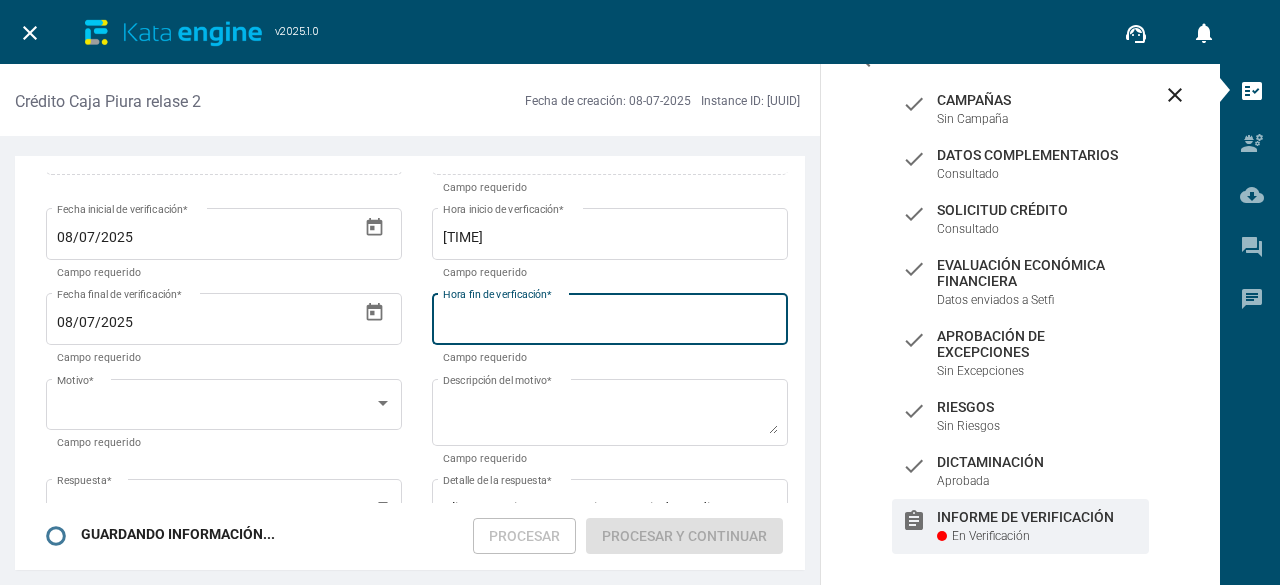 type on "[TIME]" 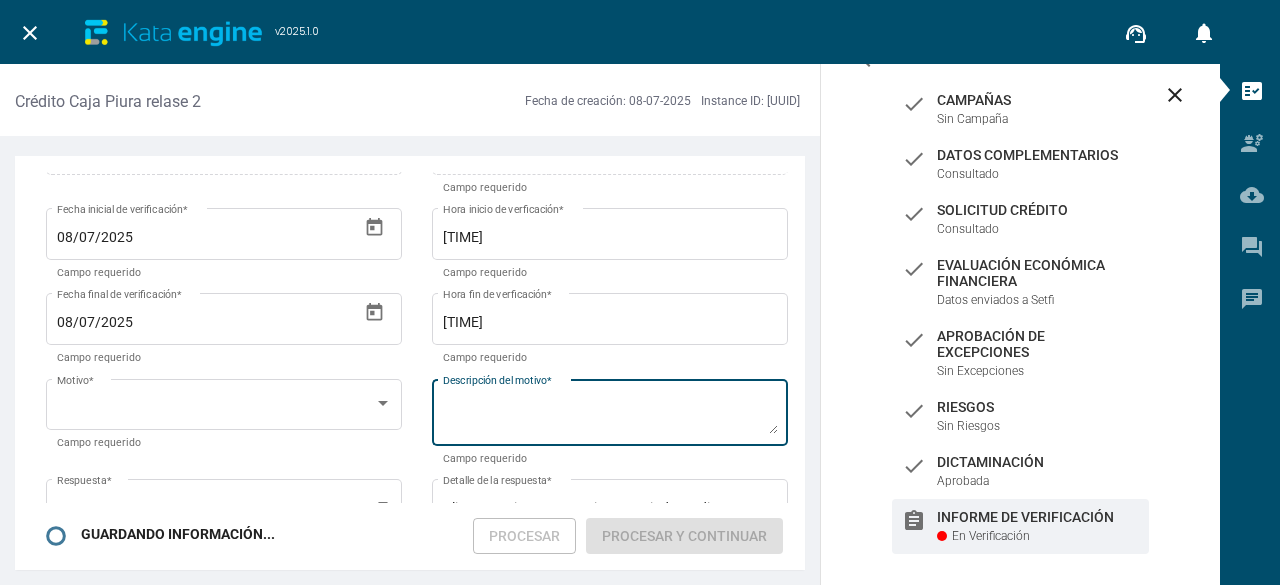 click on "Descripción del motivo   *" at bounding box center (610, 416) 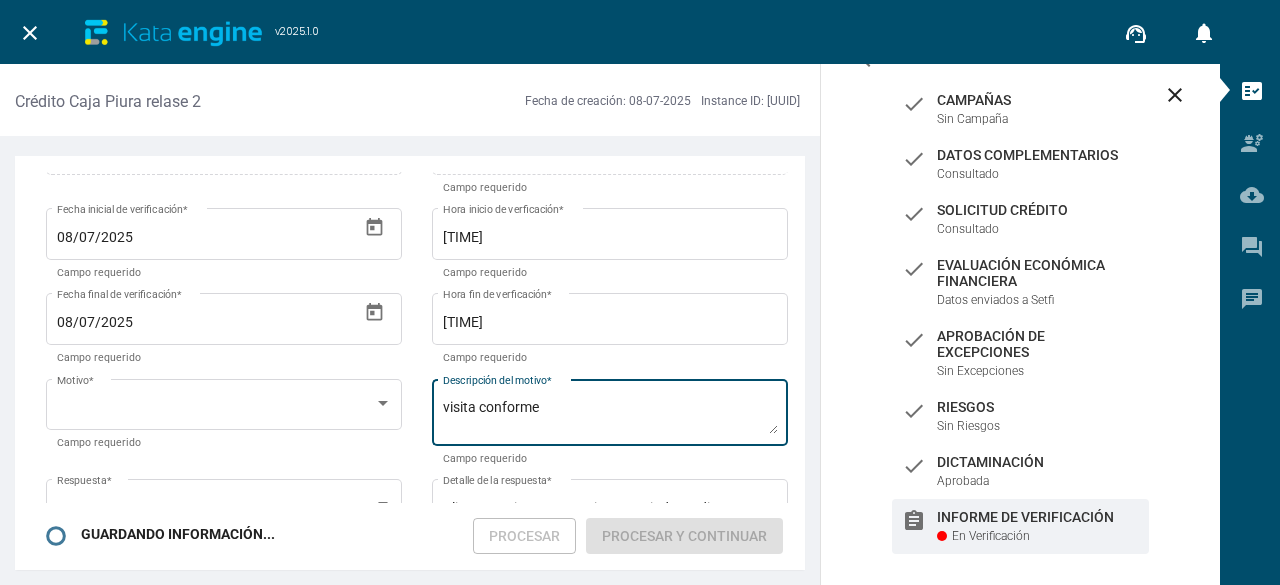 click on "visita conforme" at bounding box center [610, 416] 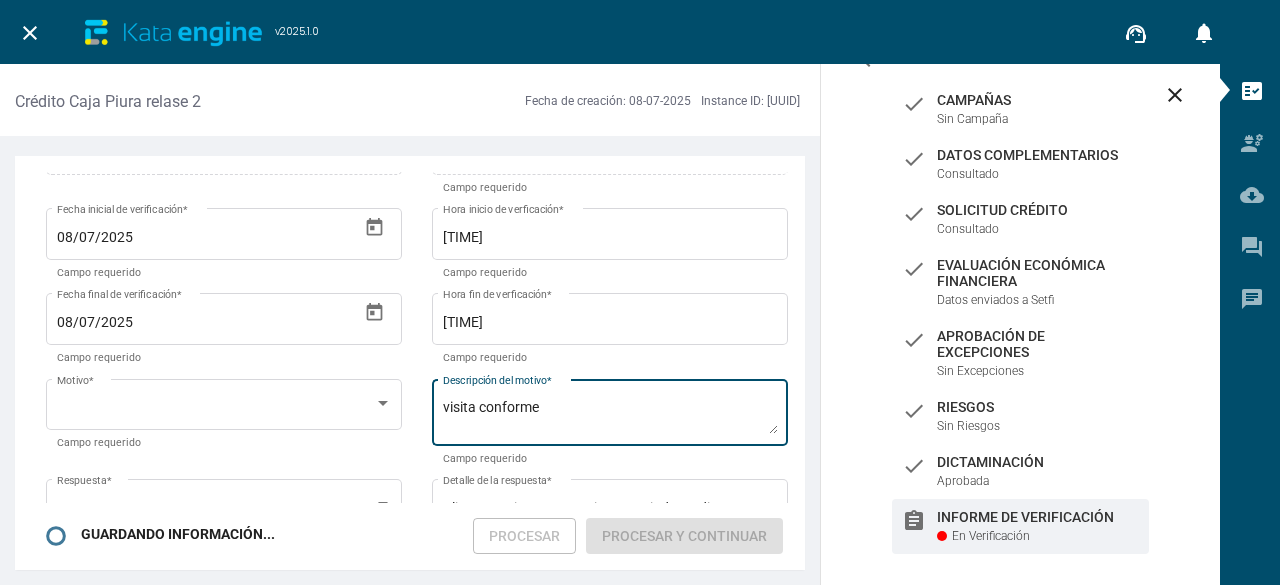 scroll, scrollTop: 297, scrollLeft: 0, axis: vertical 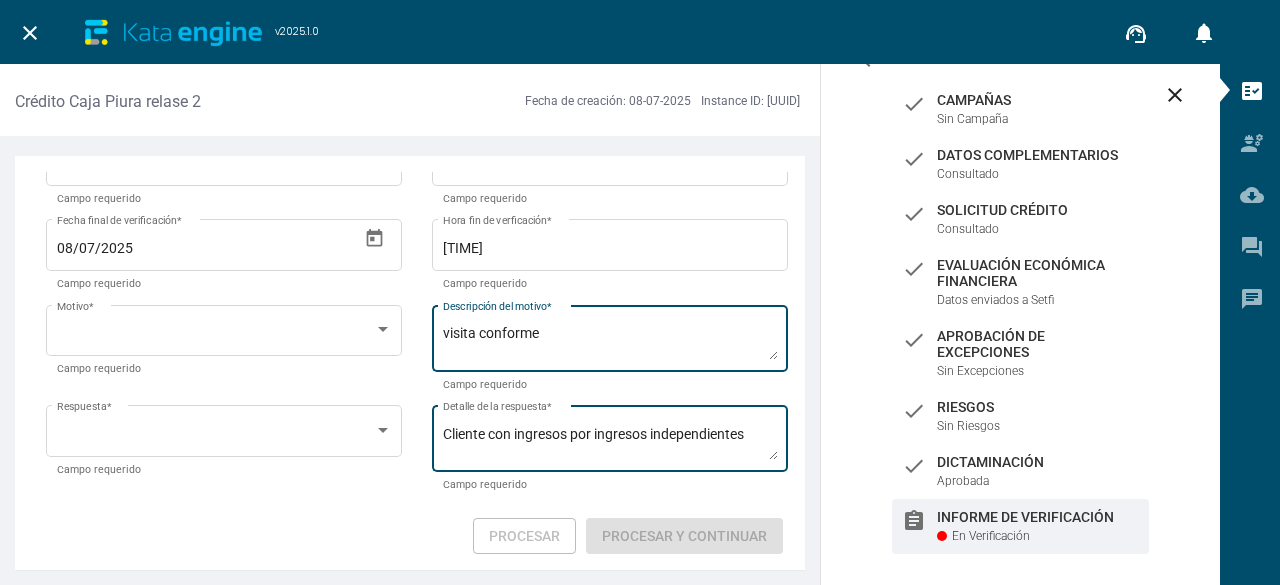 type on "visita conforme" 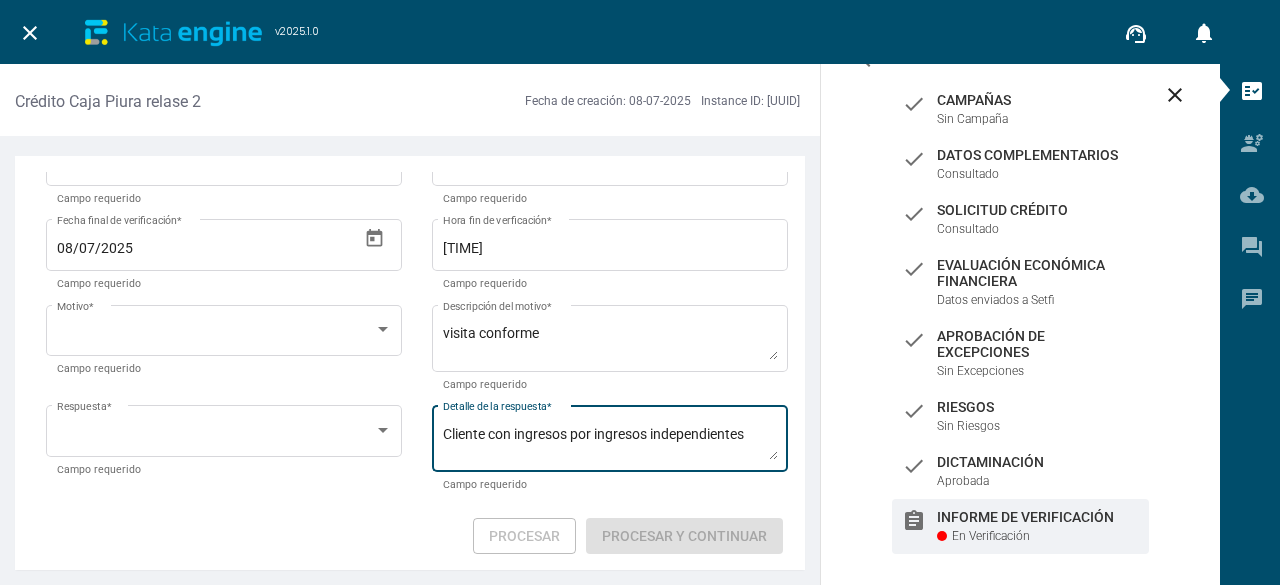 click on "Cliente con ingresos por ingresos independientes" at bounding box center [610, 443] 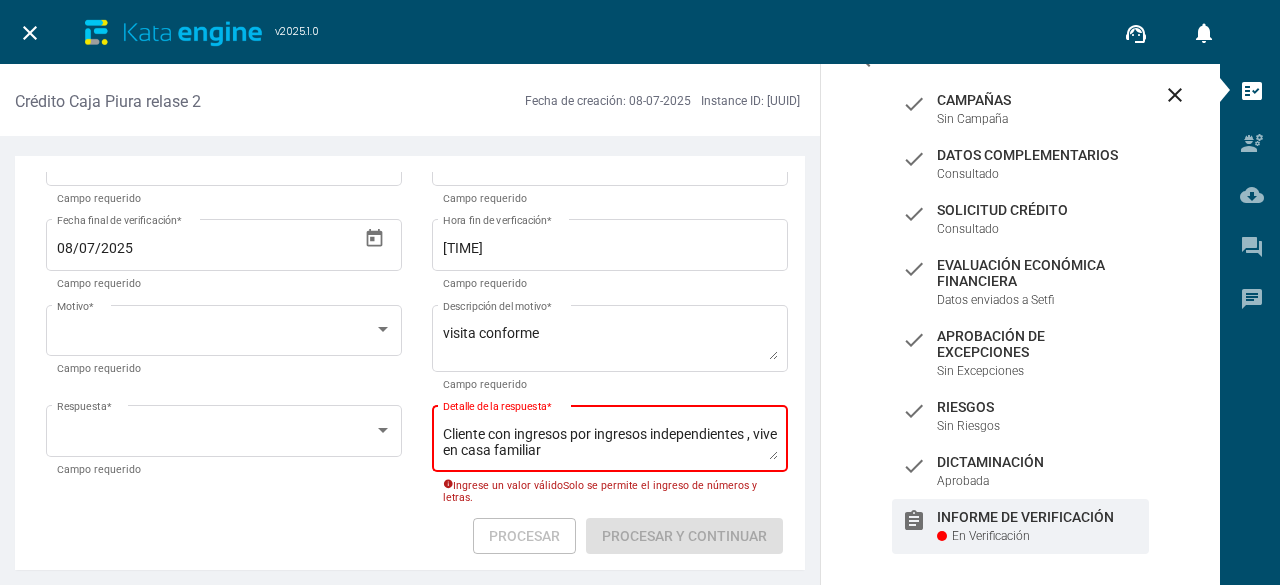 click on "Cliente con ingresos por ingresos independientes , vive en casa familiar" at bounding box center (610, 443) 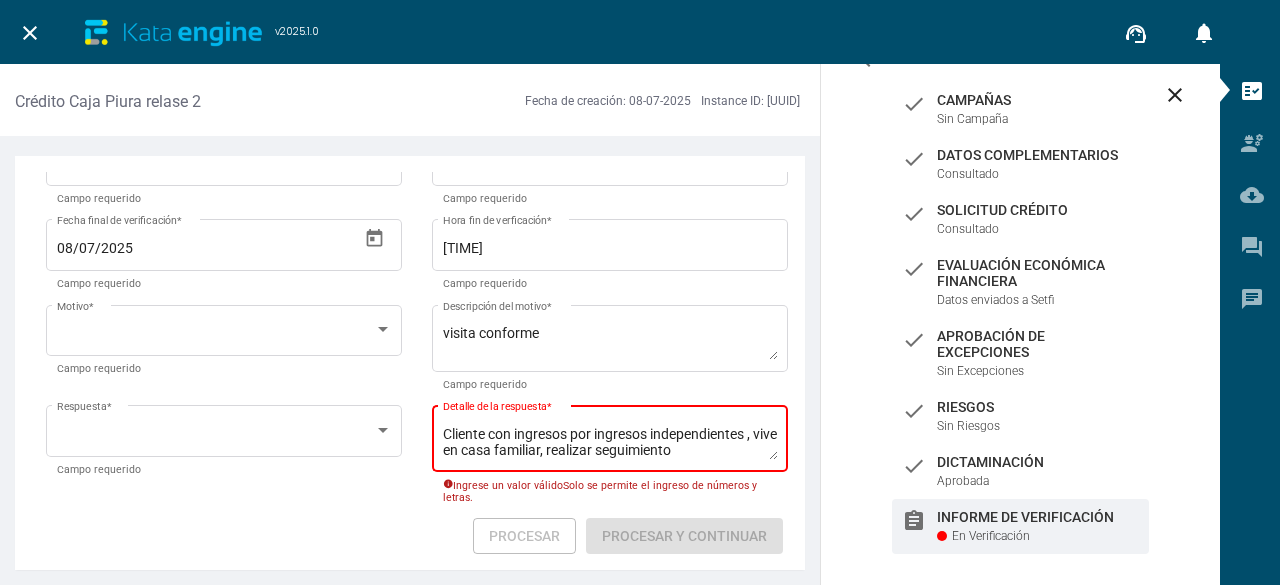 type on "Cliente con ingresos por ingresos independientes , vive en casa familiar, realizar seguimiento" 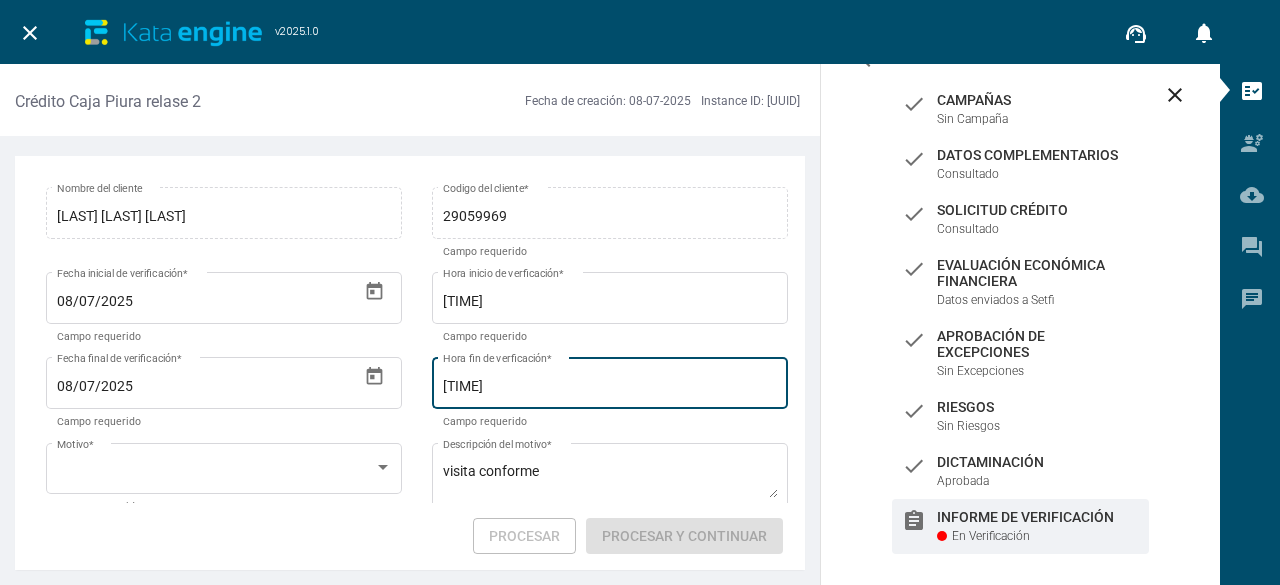 scroll, scrollTop: 0, scrollLeft: 0, axis: both 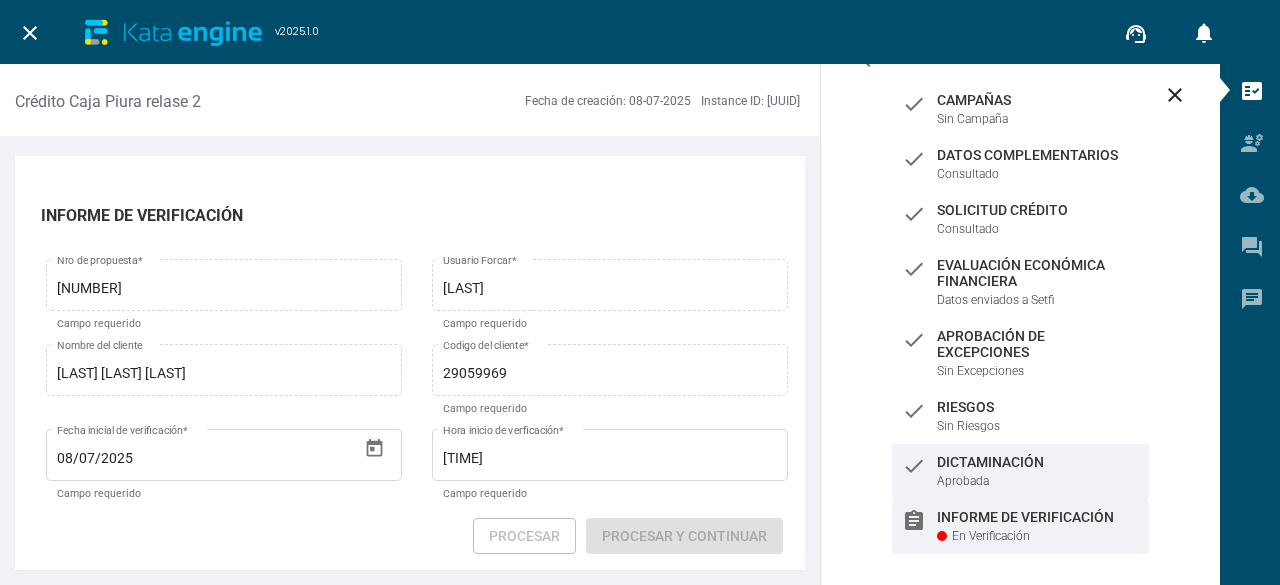 click on "Dictaminación" at bounding box center [1038, 100] 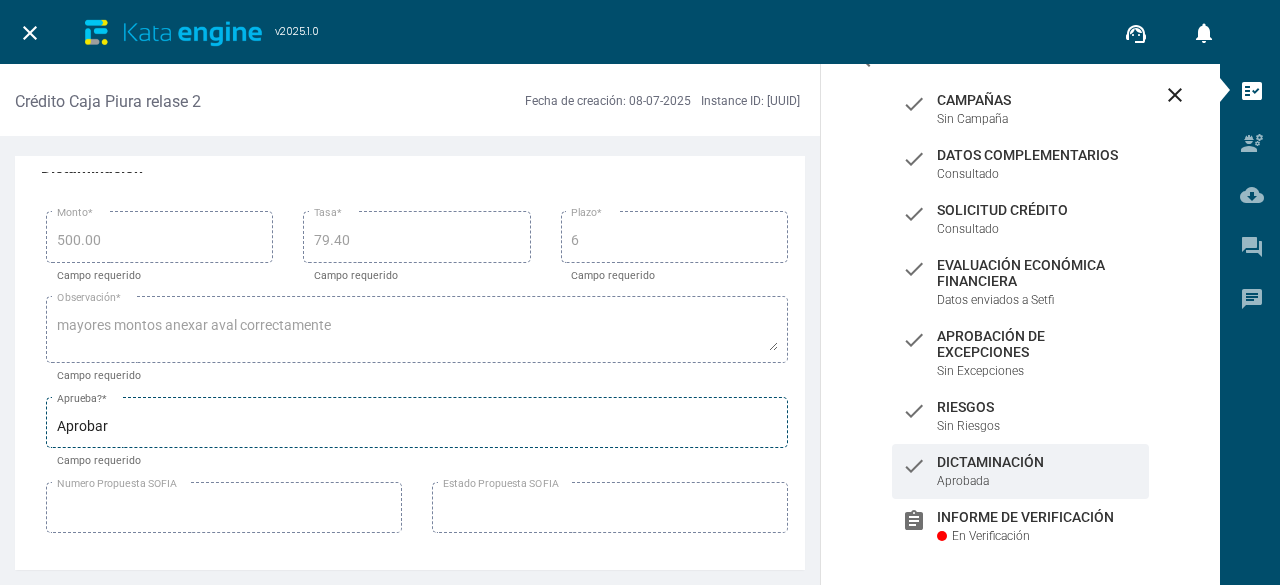 scroll, scrollTop: 49, scrollLeft: 0, axis: vertical 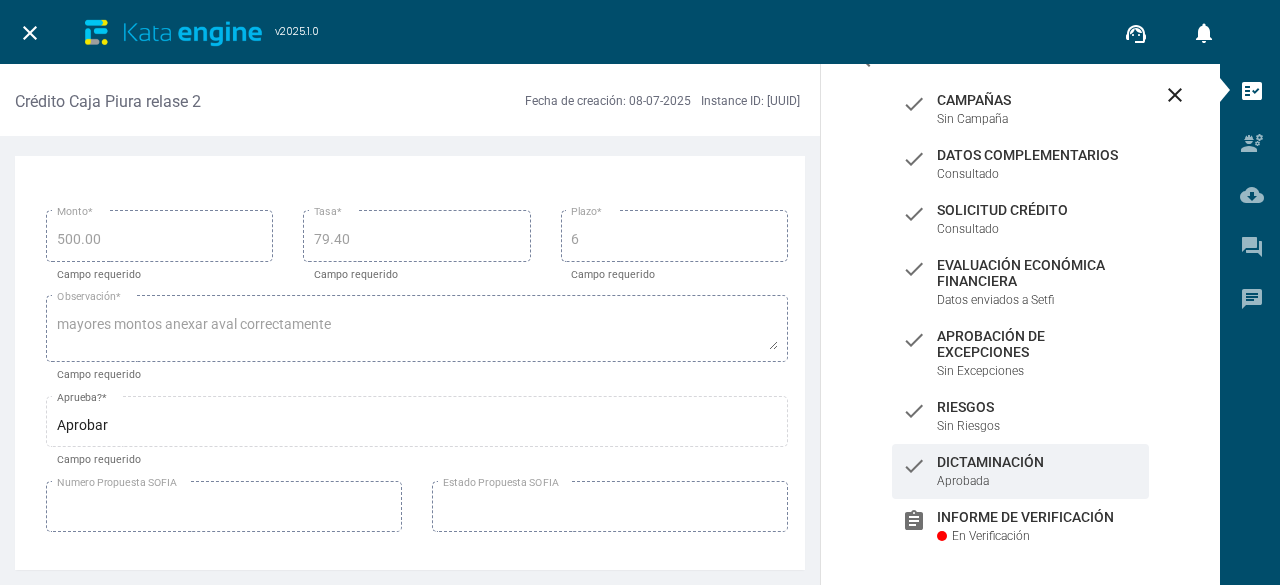 click on "Estado Propuesta SOFIA" at bounding box center (610, 505) 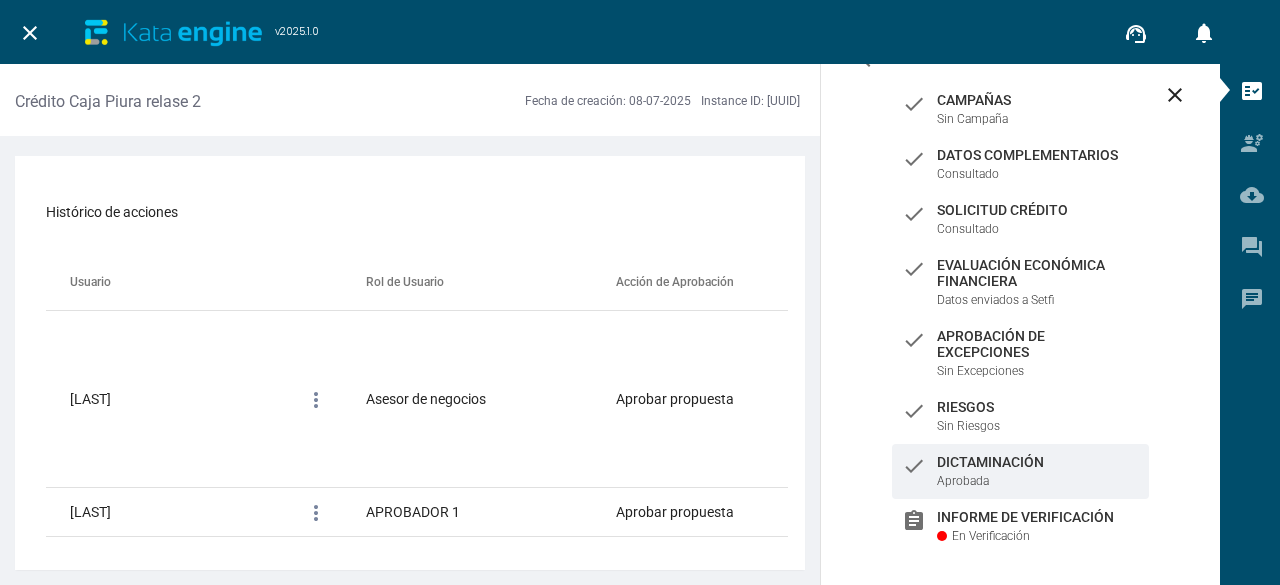 scroll, scrollTop: 742, scrollLeft: 0, axis: vertical 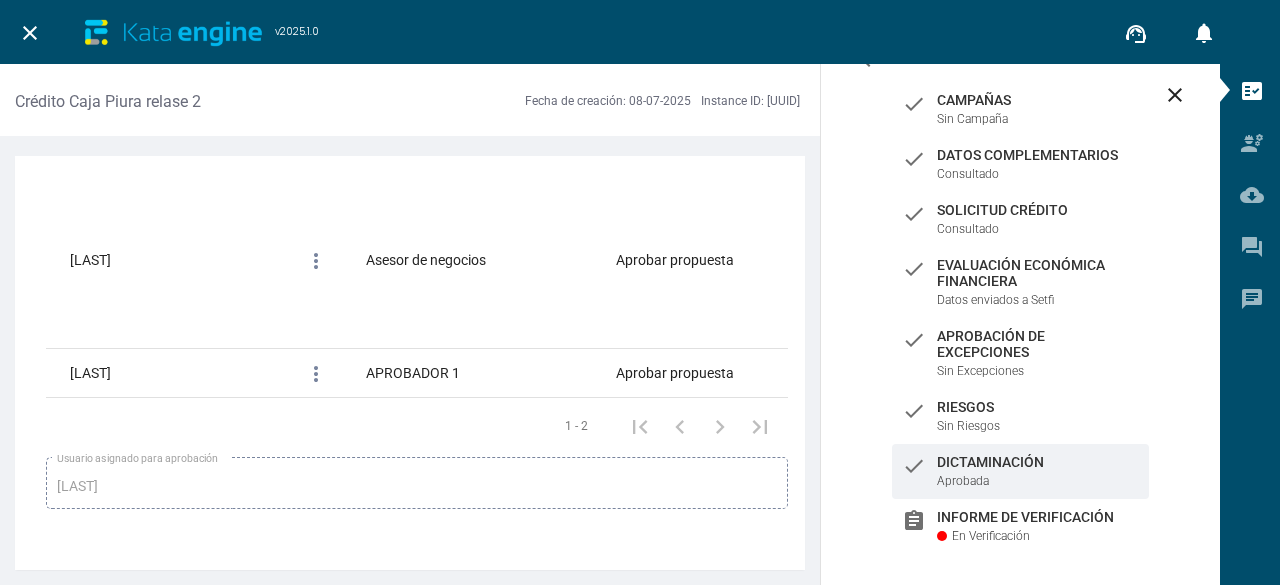 click on "ppena  Usuario asignado para aprobación" at bounding box center (417, 481) 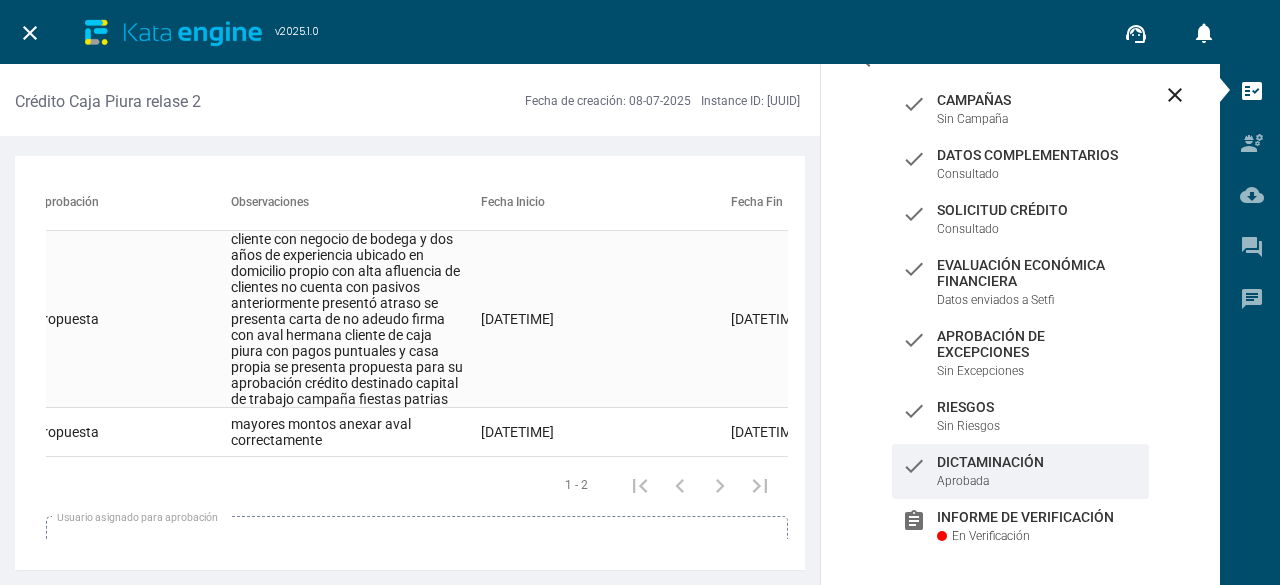 scroll, scrollTop: 656, scrollLeft: 0, axis: vertical 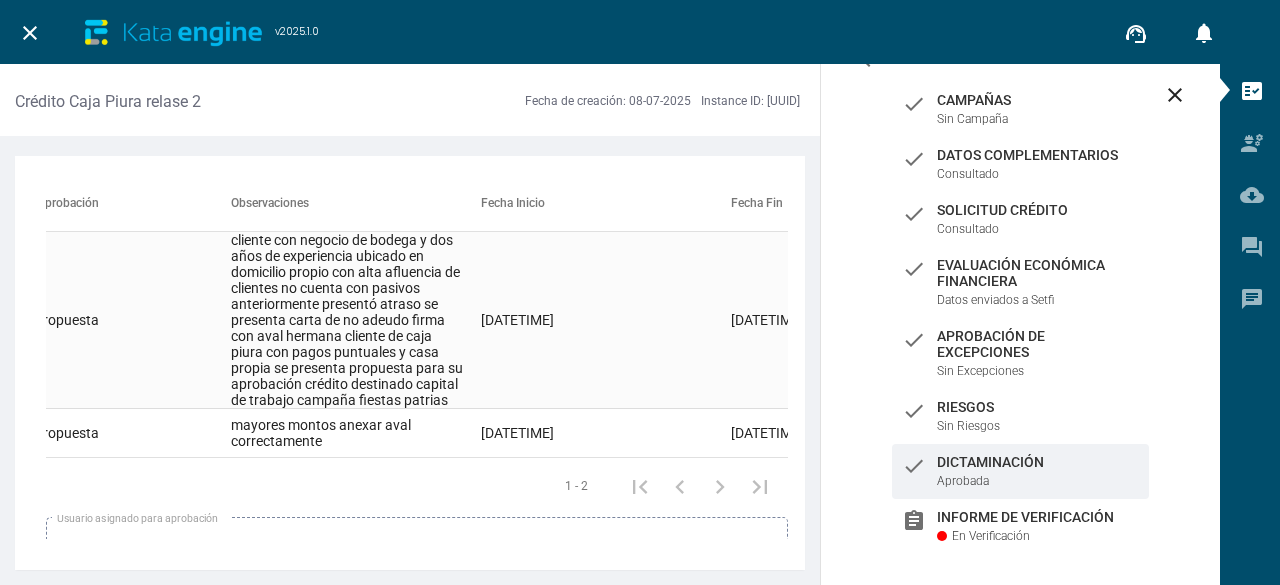 click on "cliente con negocio de bodega y dos años de experiencia ubicado en domicilio propio con alta afluencia de clientes no cuenta con pasivos anteriormente presentó atraso se presenta carta de no adeudo firma con aval hermana cliente de caja piura con pagos puntuales y casa propia se presenta propuesta para su aprobación crédito destinado capital de trabajo campaña fiestas patrias" at bounding box center (356, 320) 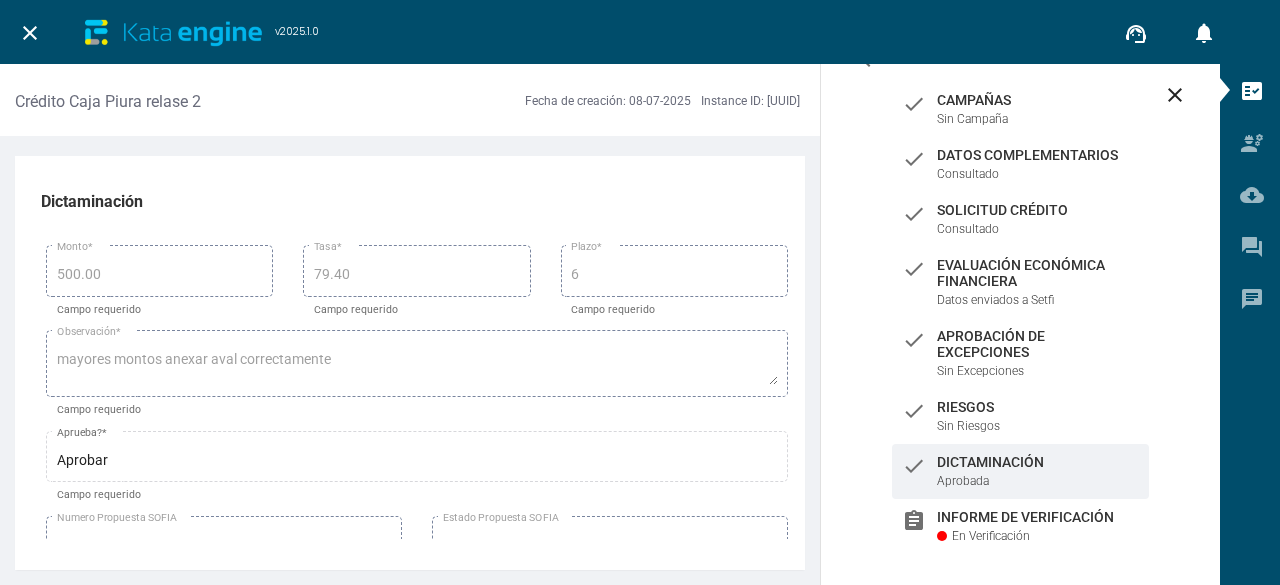 scroll, scrollTop: 13, scrollLeft: 0, axis: vertical 